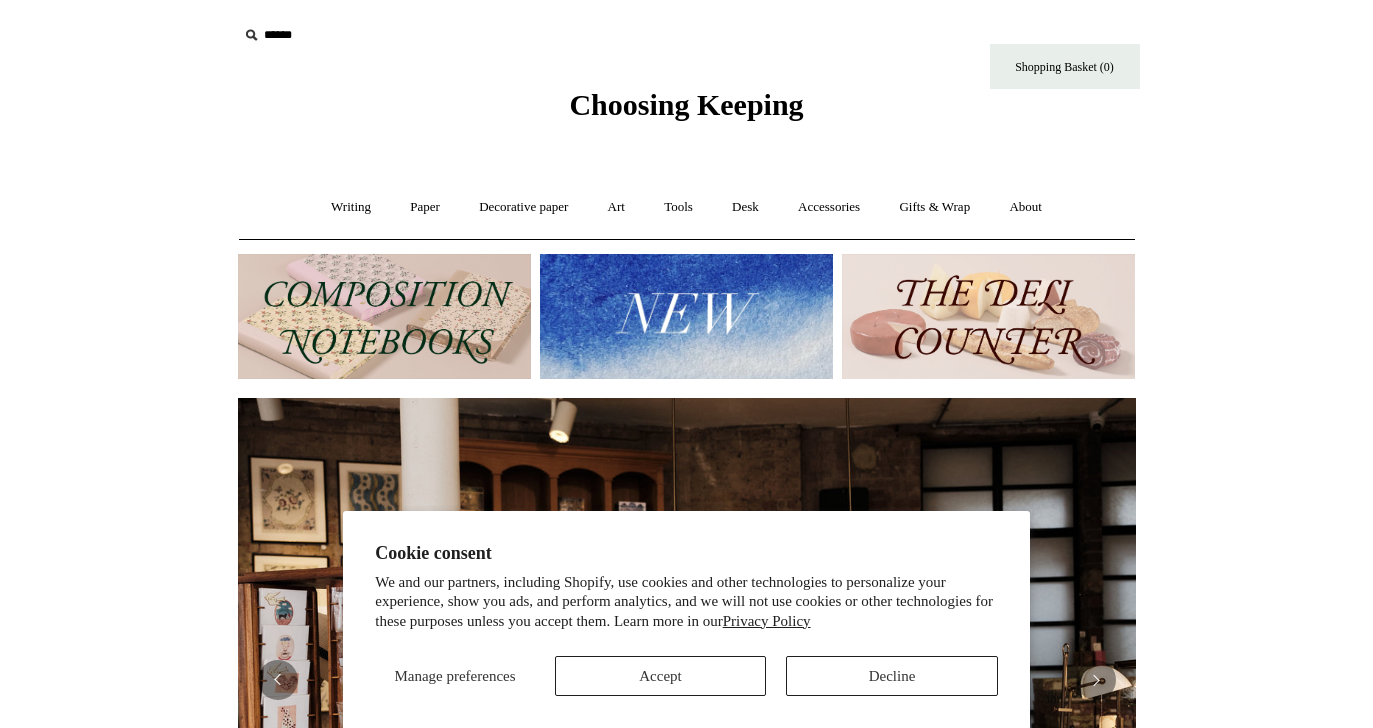 scroll, scrollTop: 0, scrollLeft: 0, axis: both 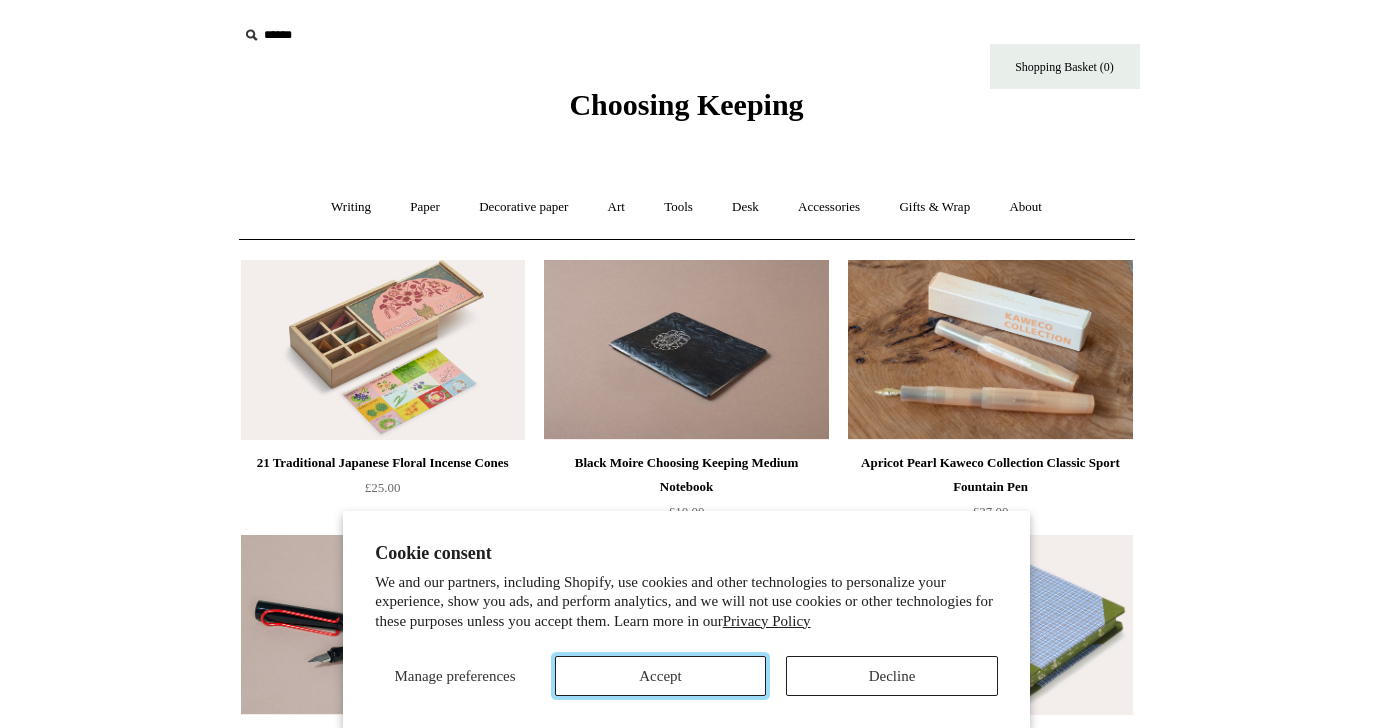 click on "Accept" at bounding box center [661, 676] 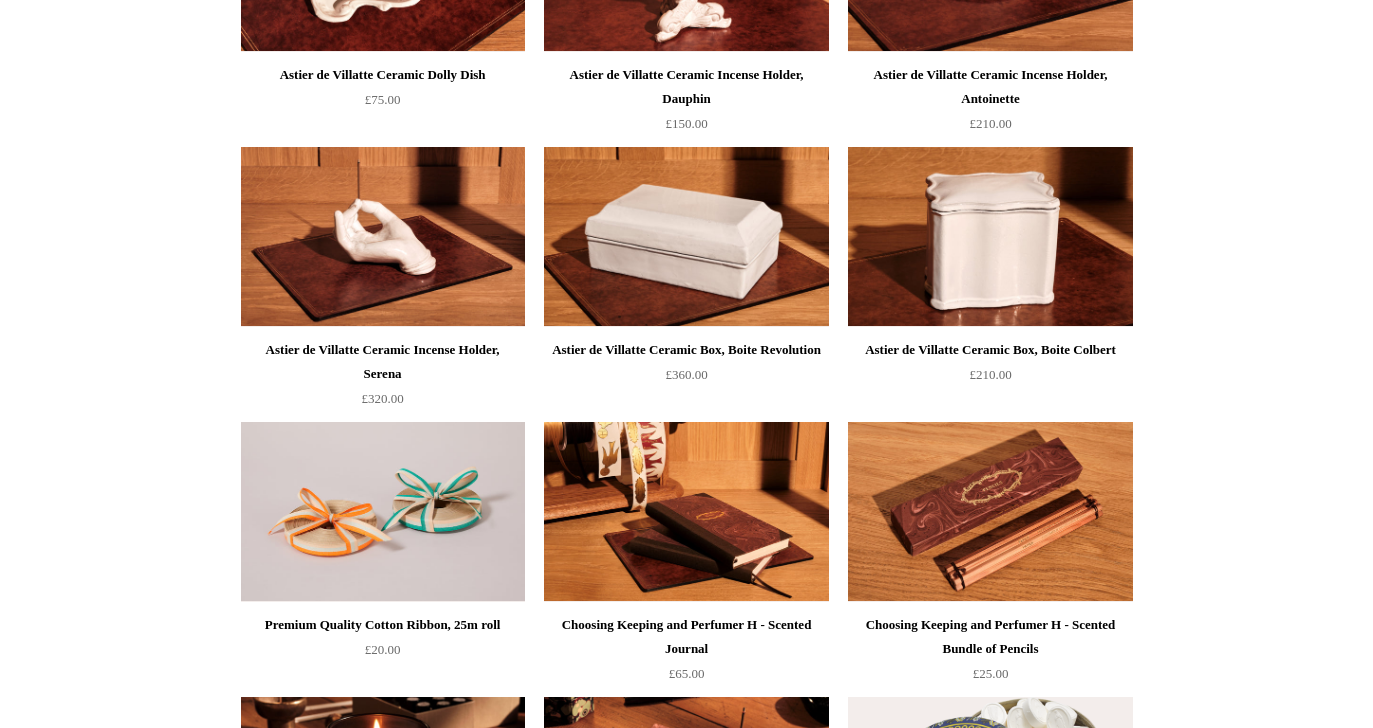 scroll, scrollTop: 2035, scrollLeft: 0, axis: vertical 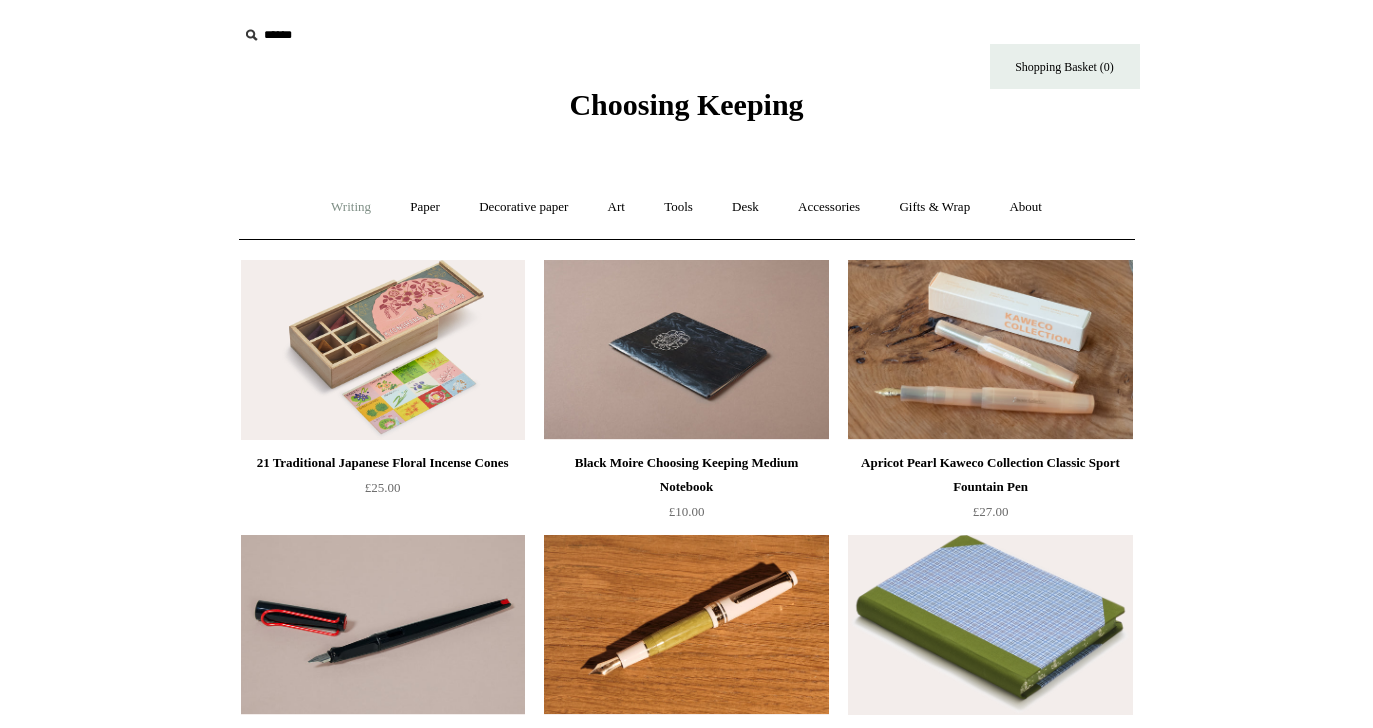 click on "Writing +" at bounding box center [351, 207] 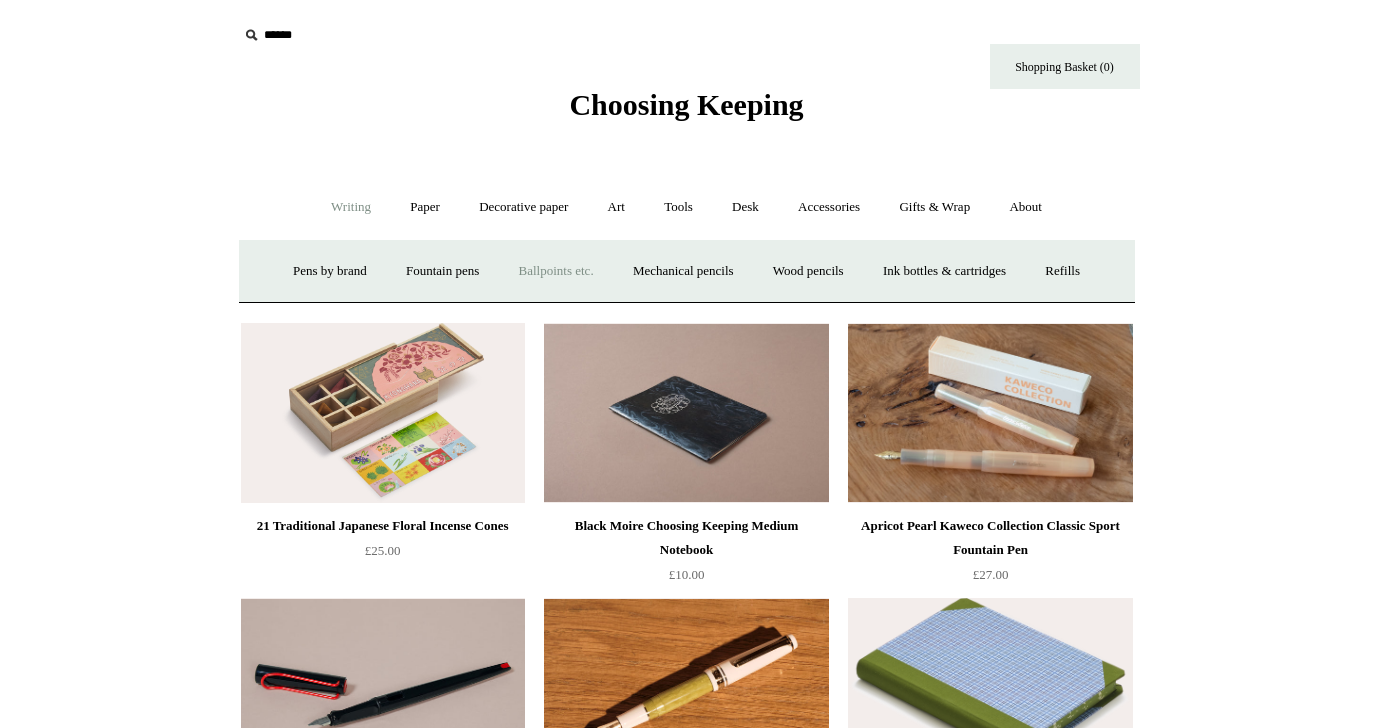 click on "Ballpoints etc. +" at bounding box center [556, 271] 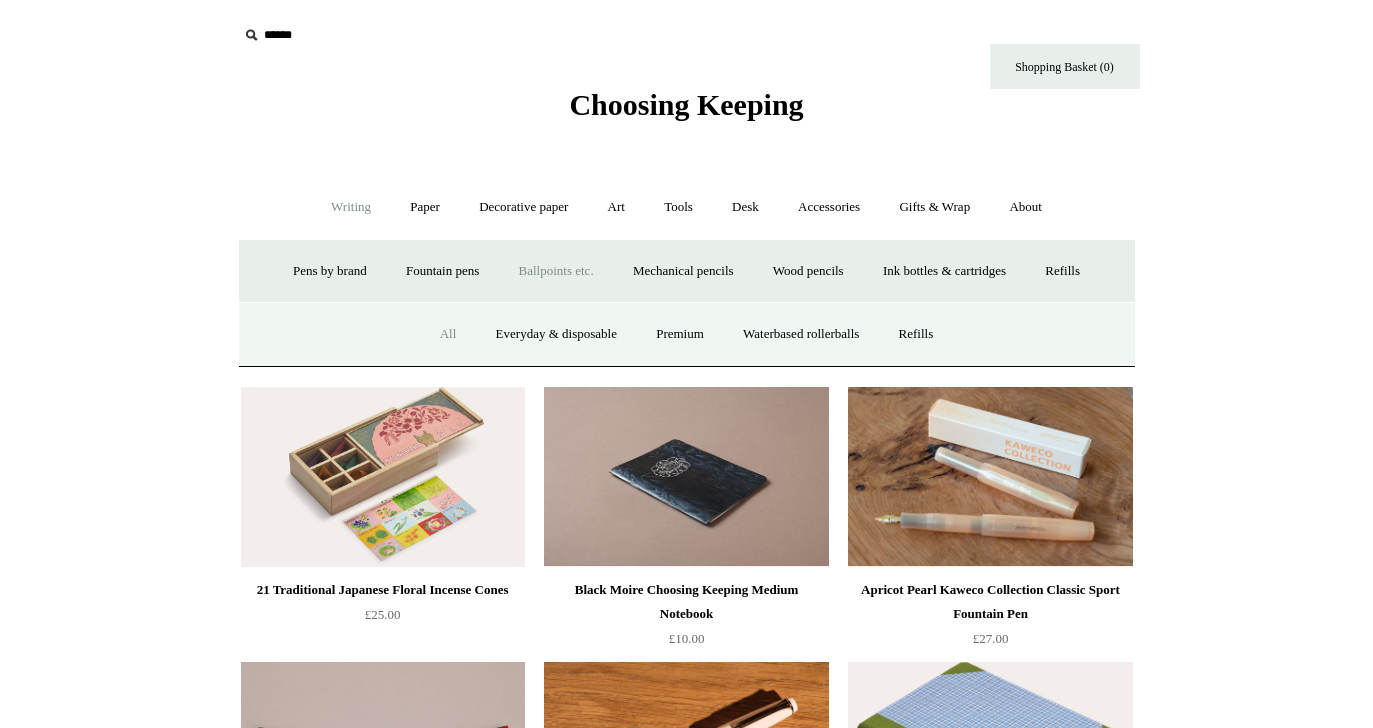 click on "All" at bounding box center (448, 334) 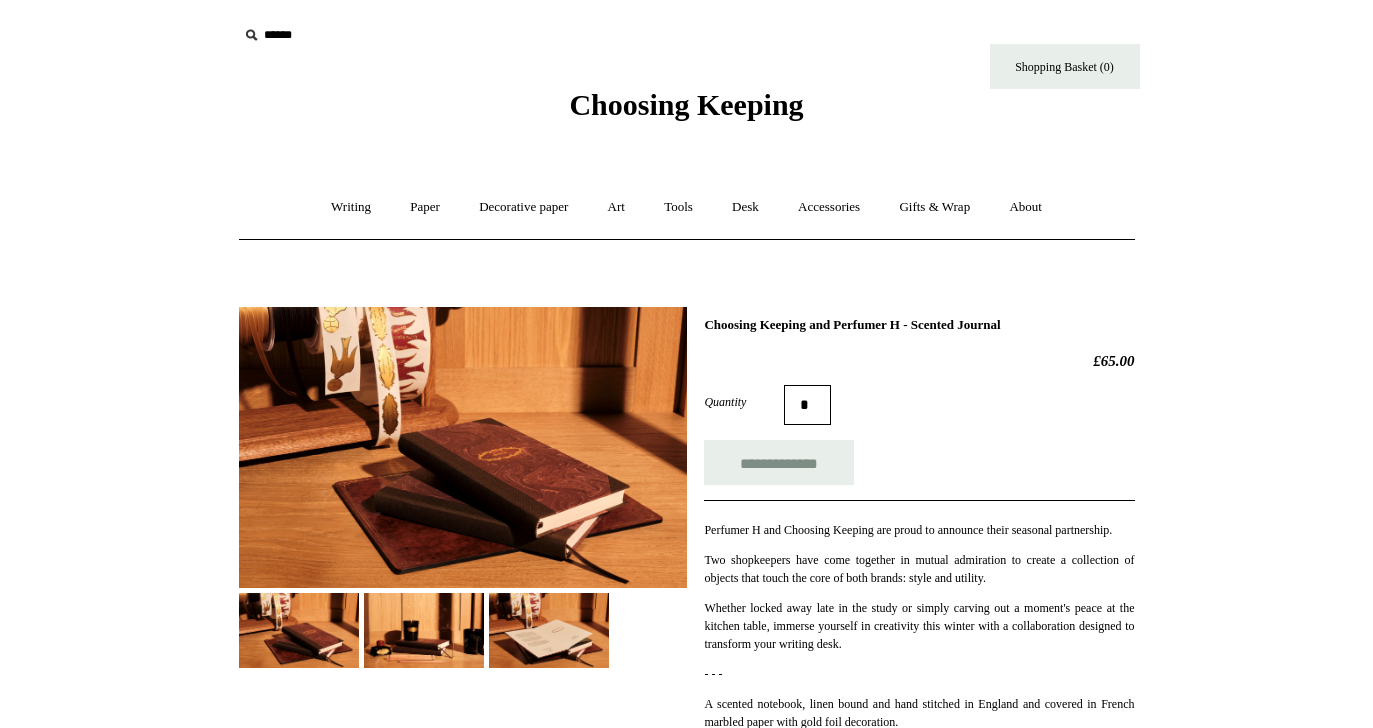 scroll, scrollTop: 0, scrollLeft: 0, axis: both 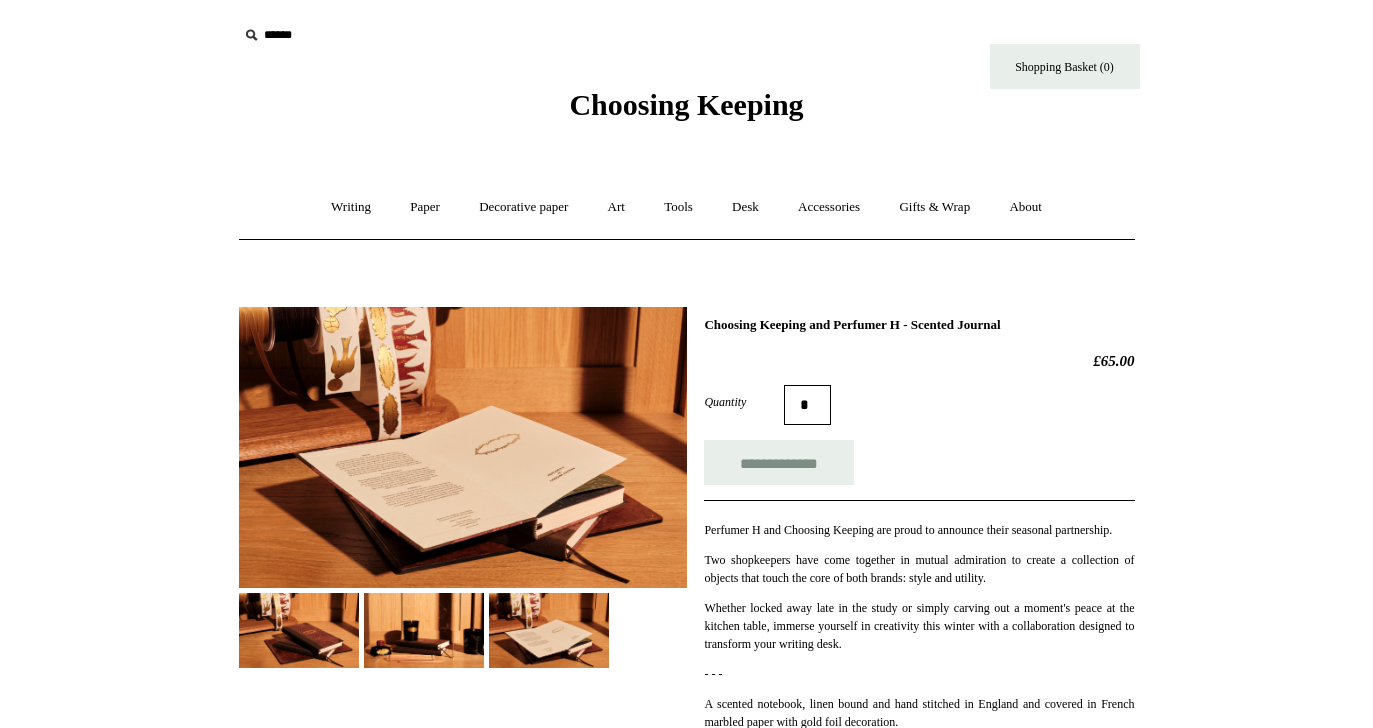 click at bounding box center [424, 630] 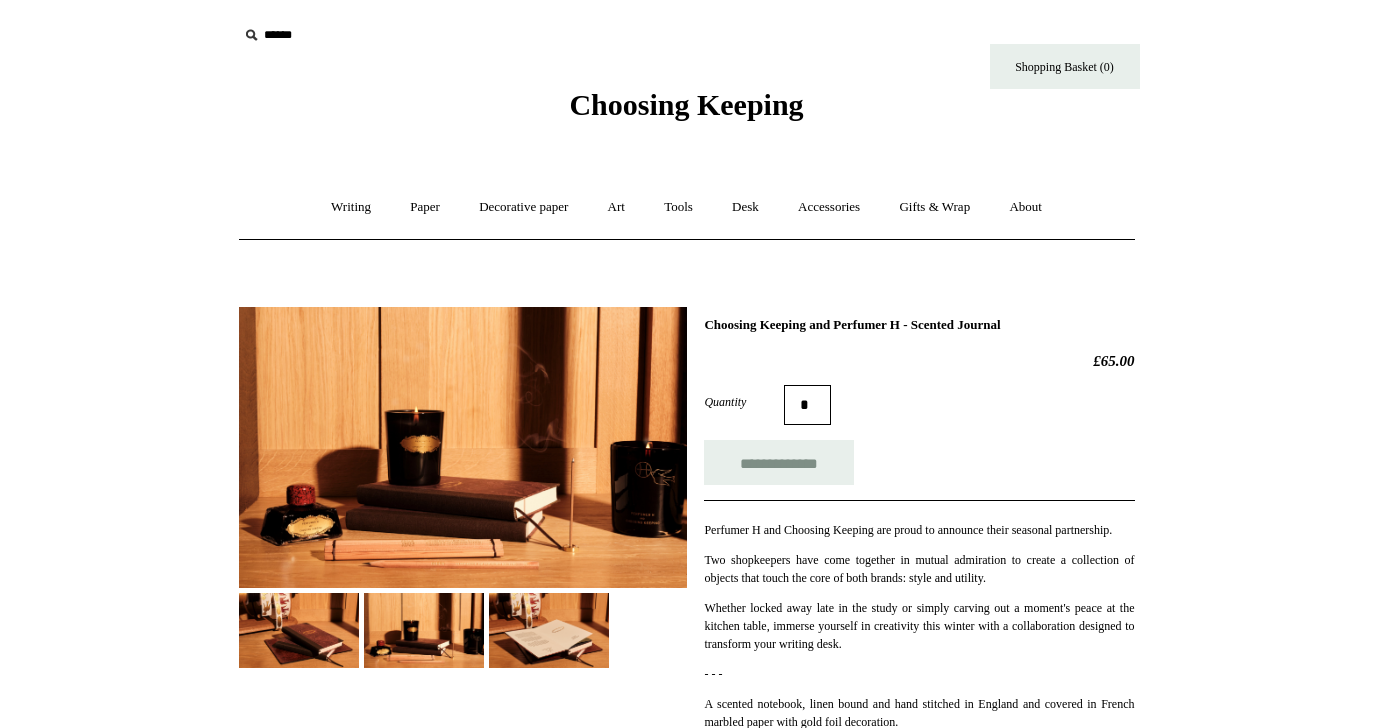 click at bounding box center (299, 630) 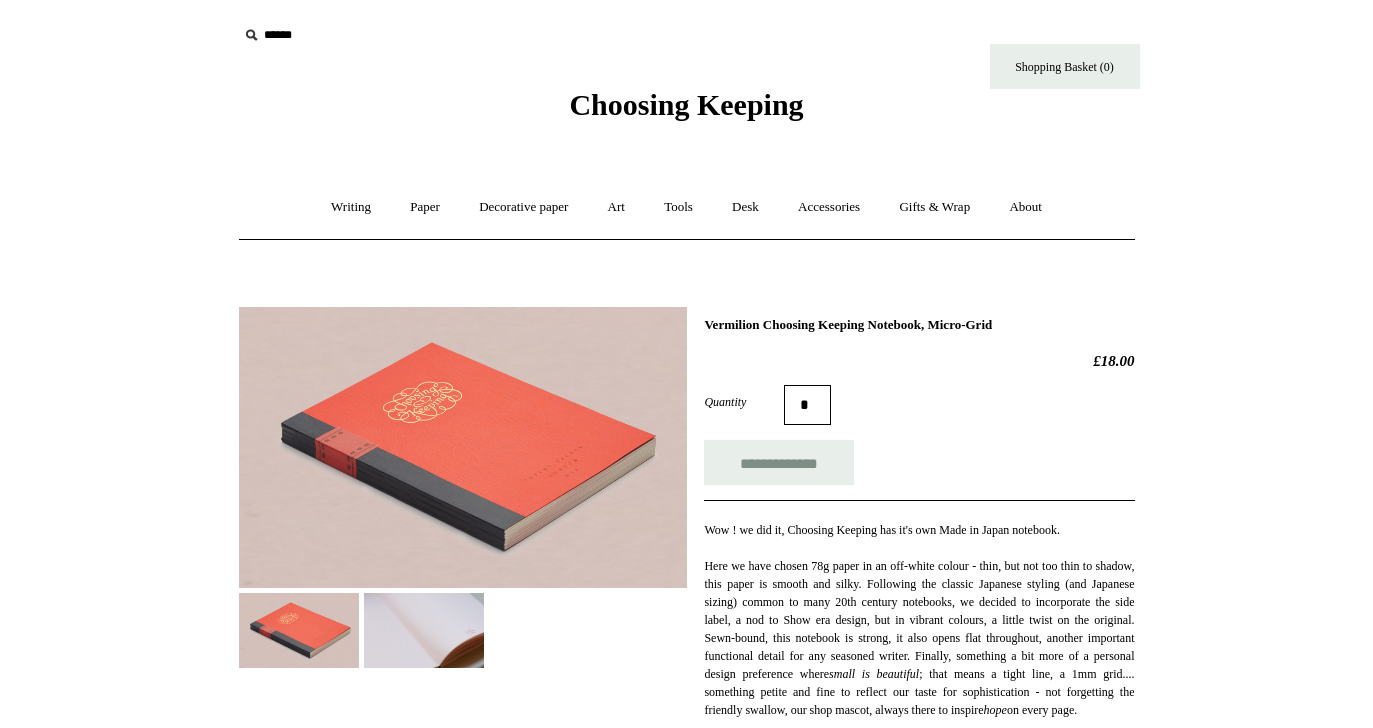 scroll, scrollTop: 0, scrollLeft: 0, axis: both 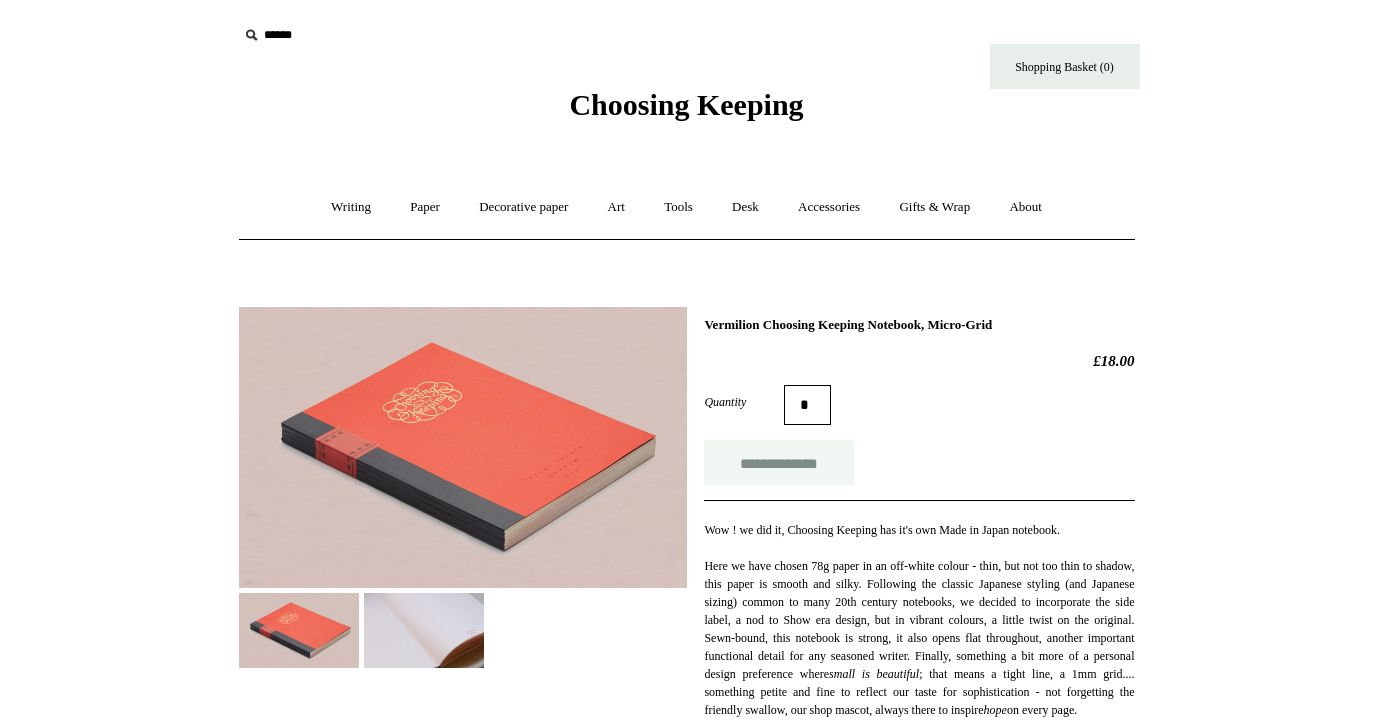 click on "**********" at bounding box center [779, 462] 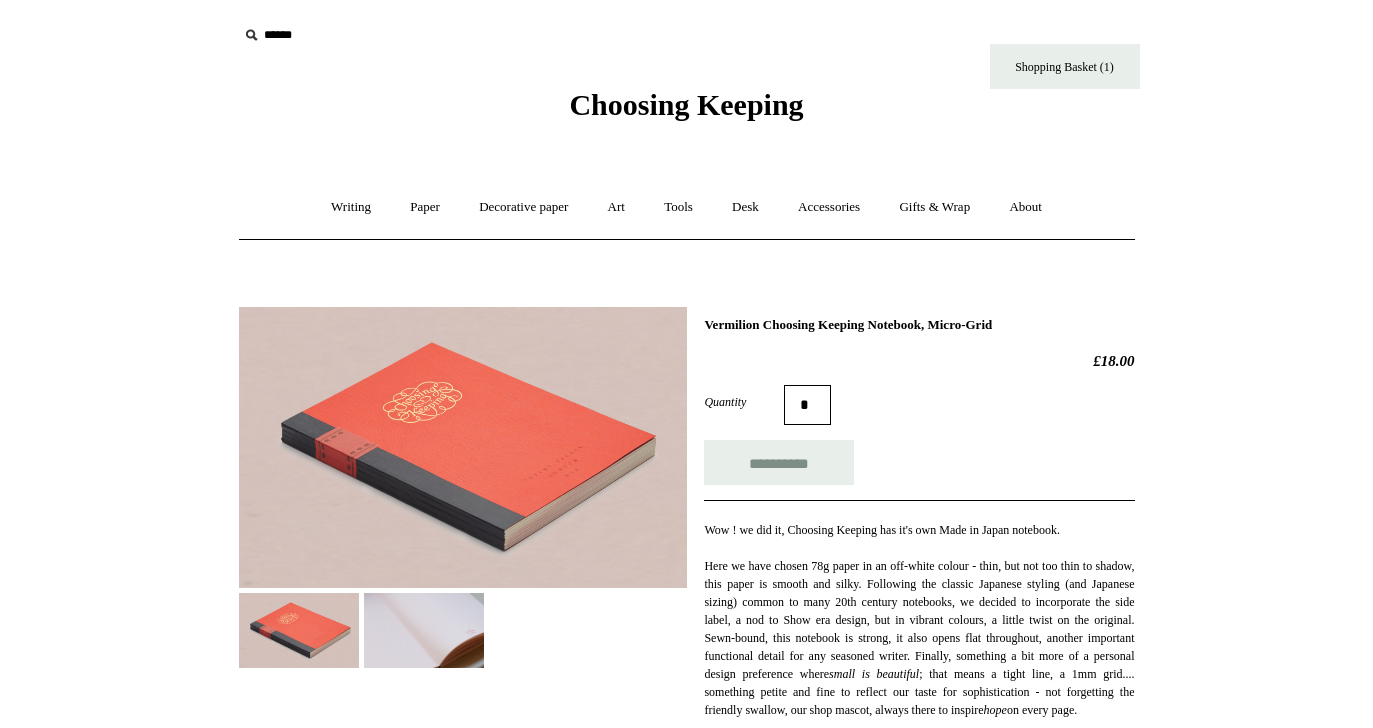 click at bounding box center (424, 630) 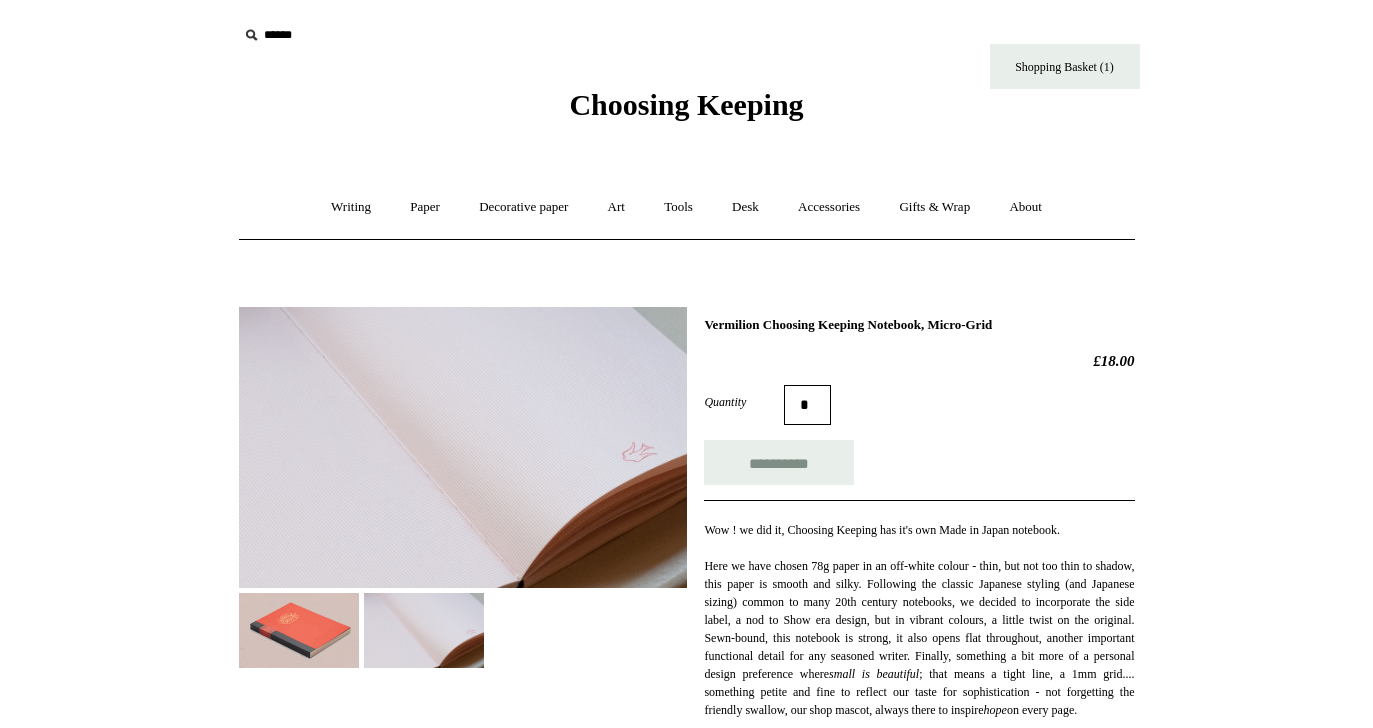 type on "**********" 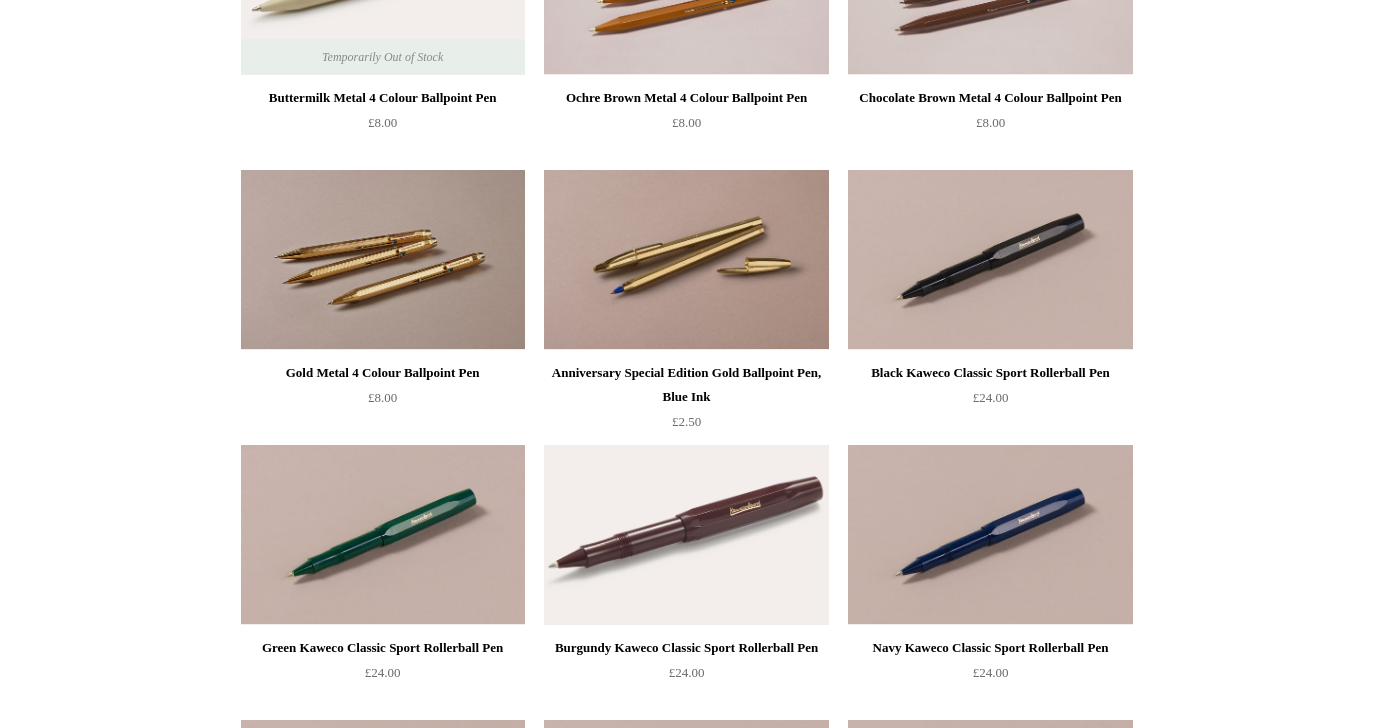 scroll, scrollTop: 369, scrollLeft: 0, axis: vertical 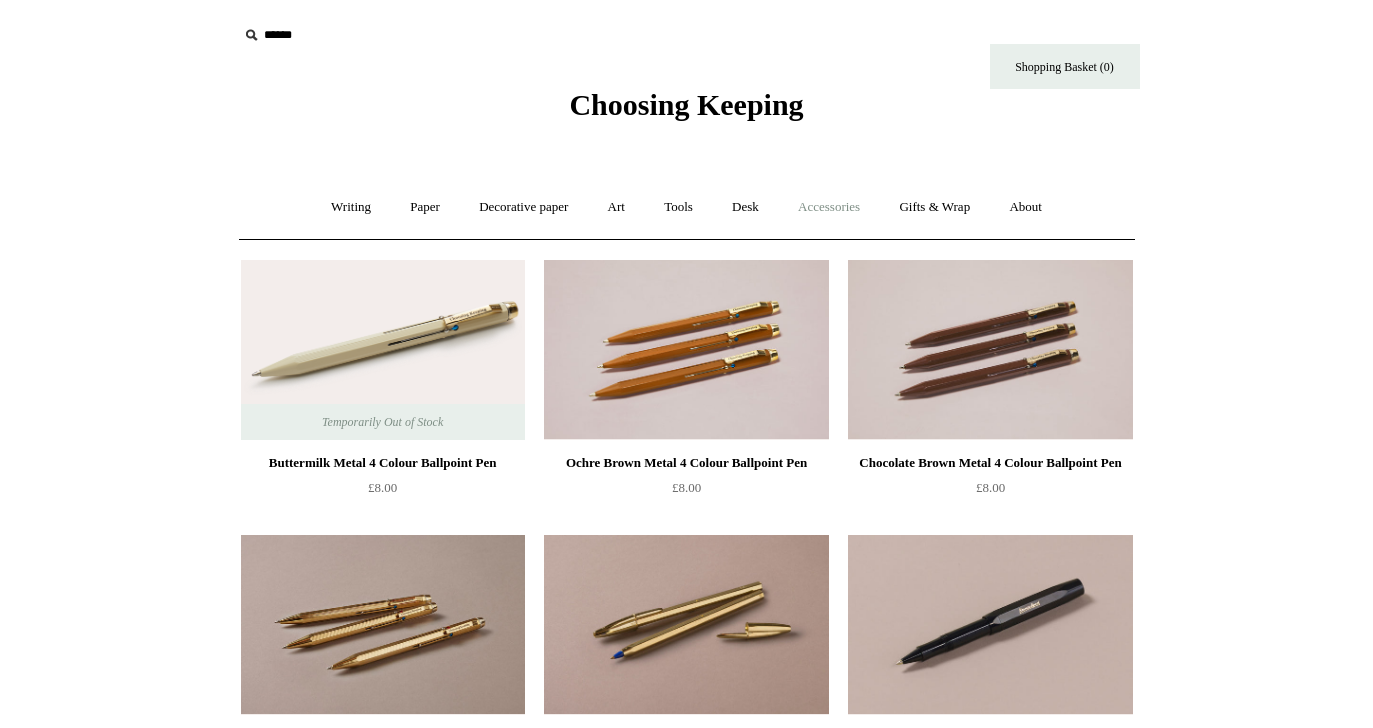 click on "Accessories +" at bounding box center [829, 207] 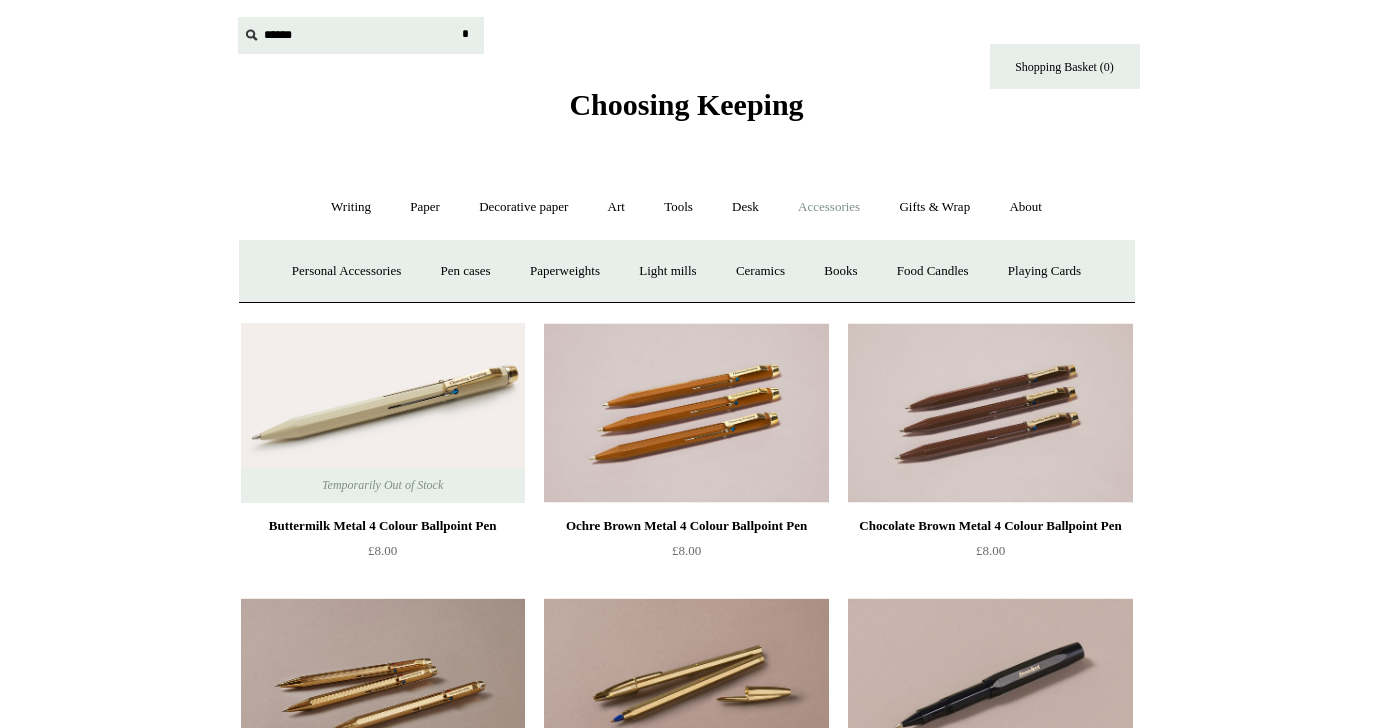 click at bounding box center [361, 35] 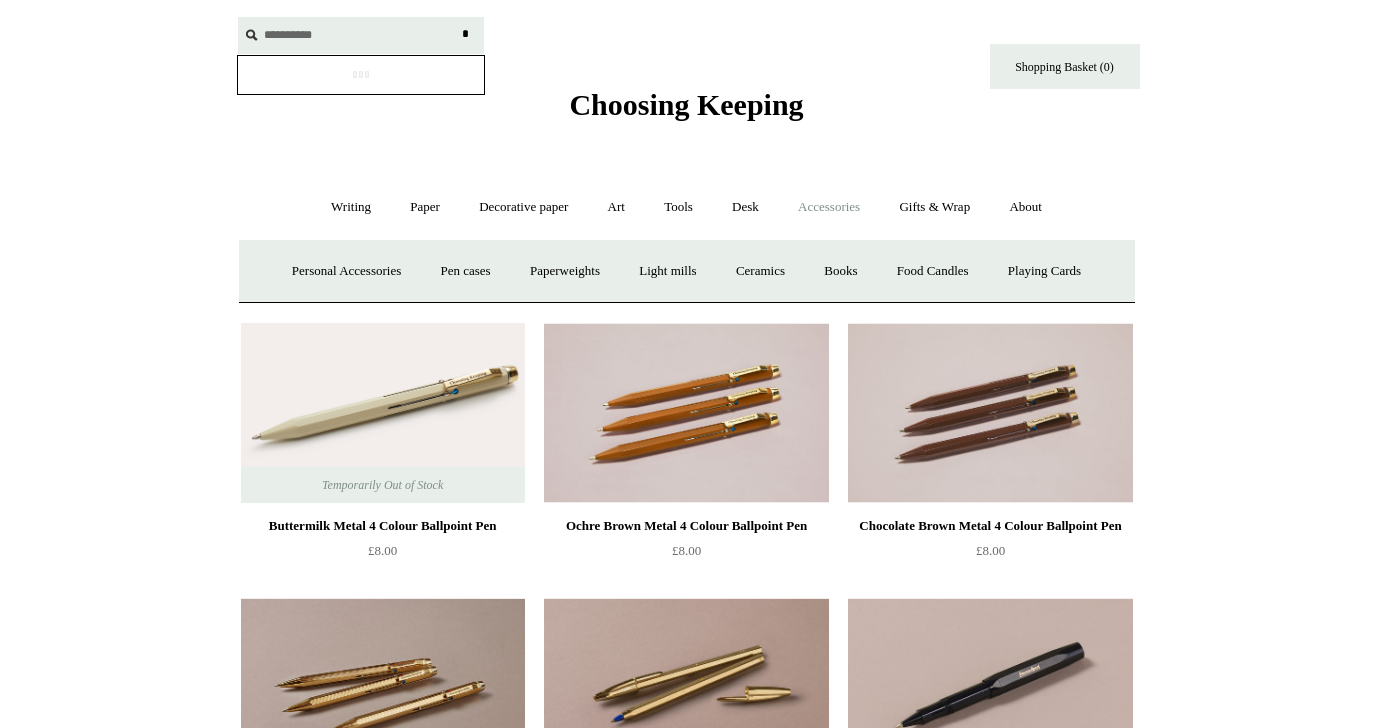 type on "**********" 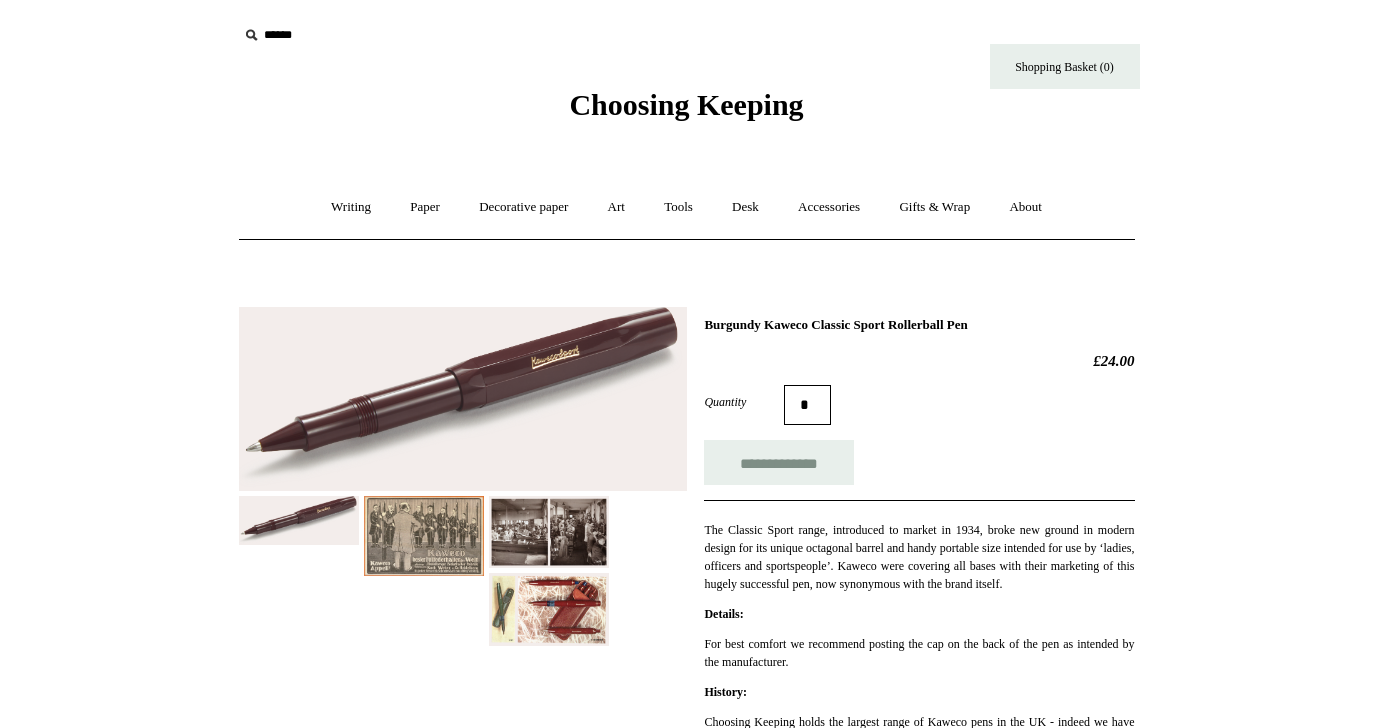 scroll, scrollTop: 0, scrollLeft: 0, axis: both 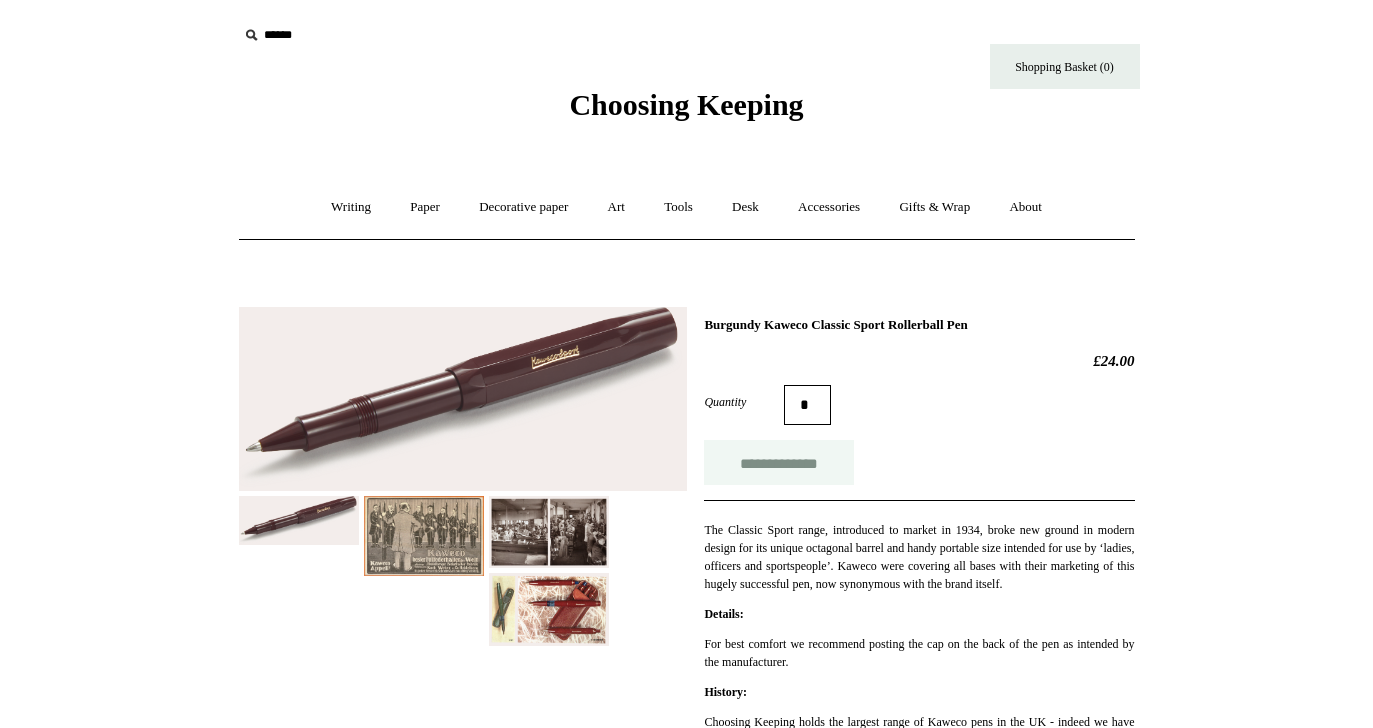 click on "**********" at bounding box center [779, 462] 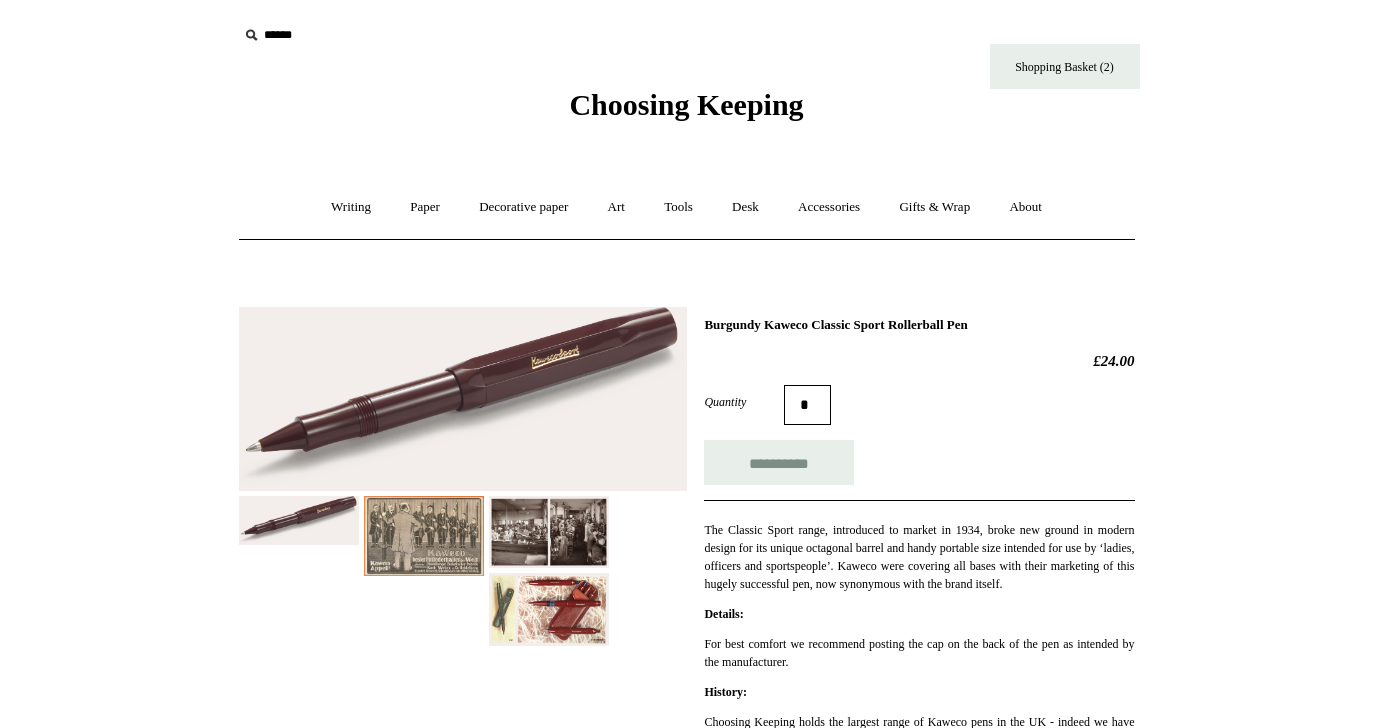 type on "**********" 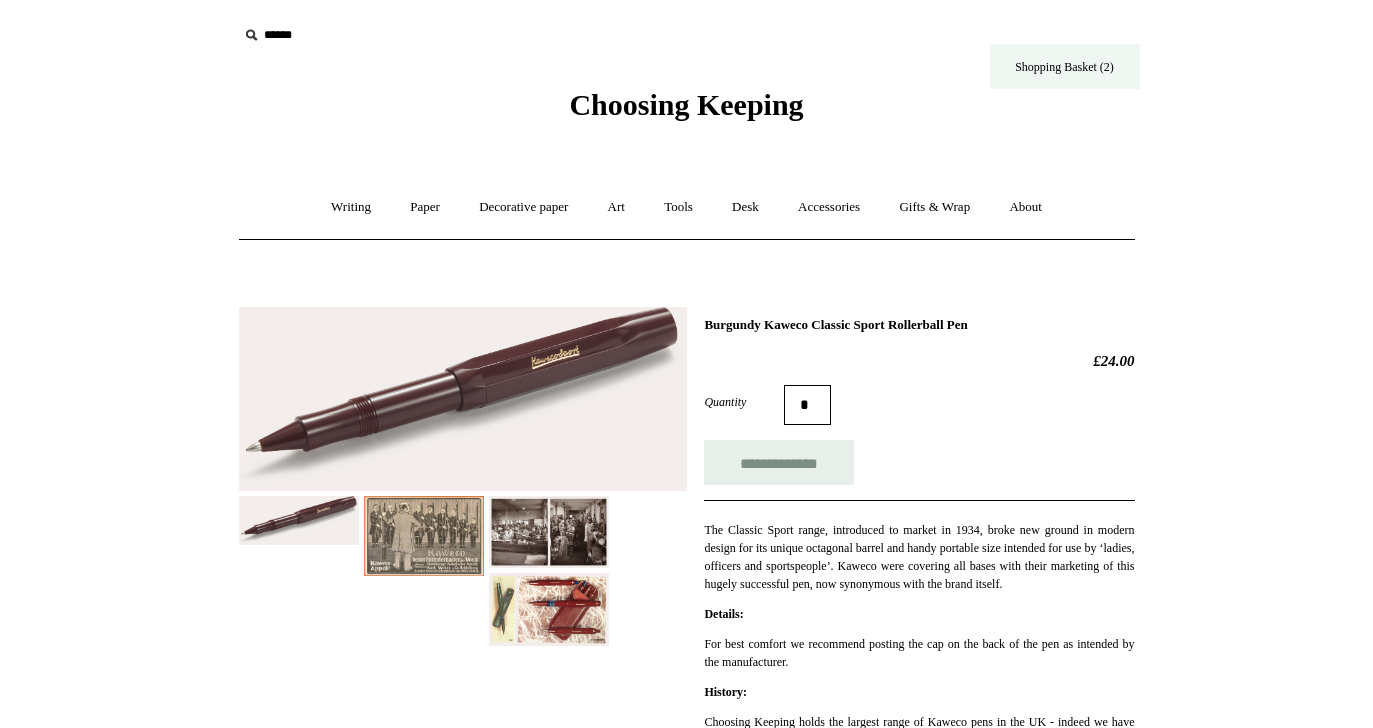 click on "Shopping Basket (2)" at bounding box center (1065, 66) 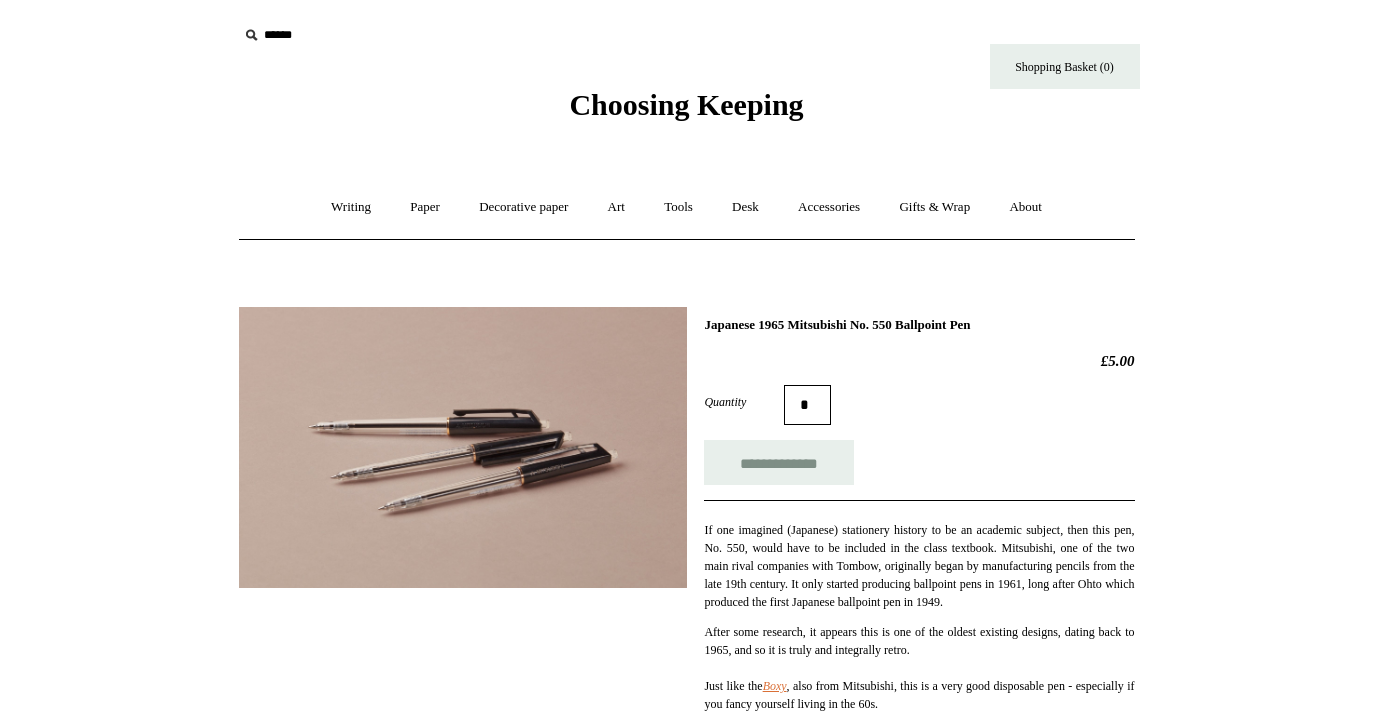 scroll, scrollTop: 0, scrollLeft: 0, axis: both 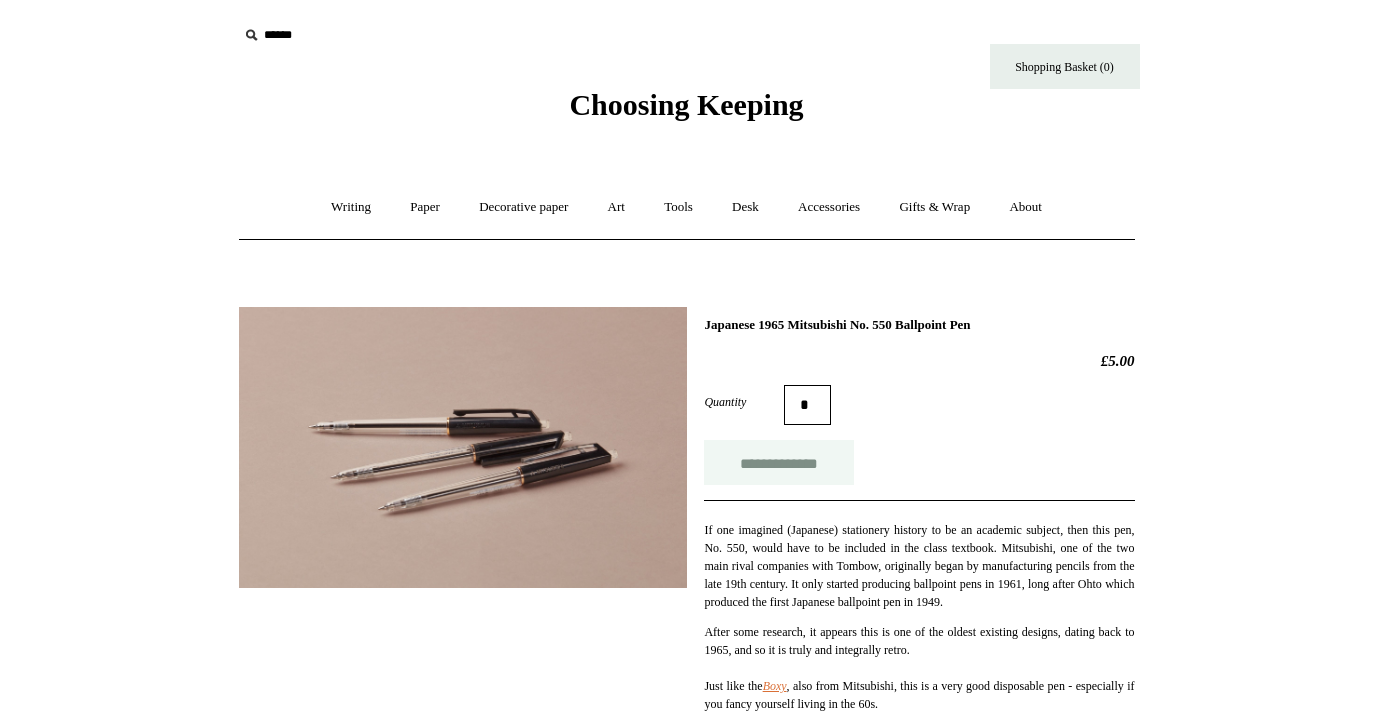 click on "**********" at bounding box center [779, 462] 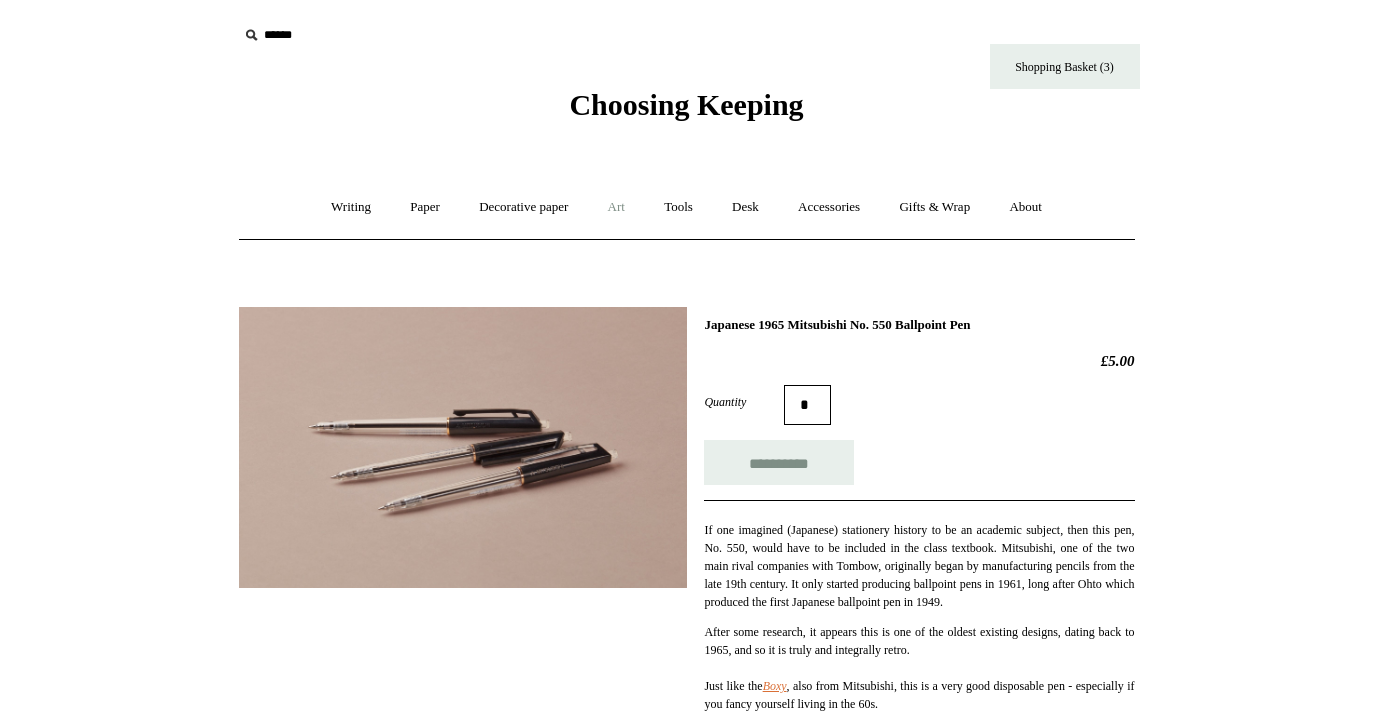 type on "**********" 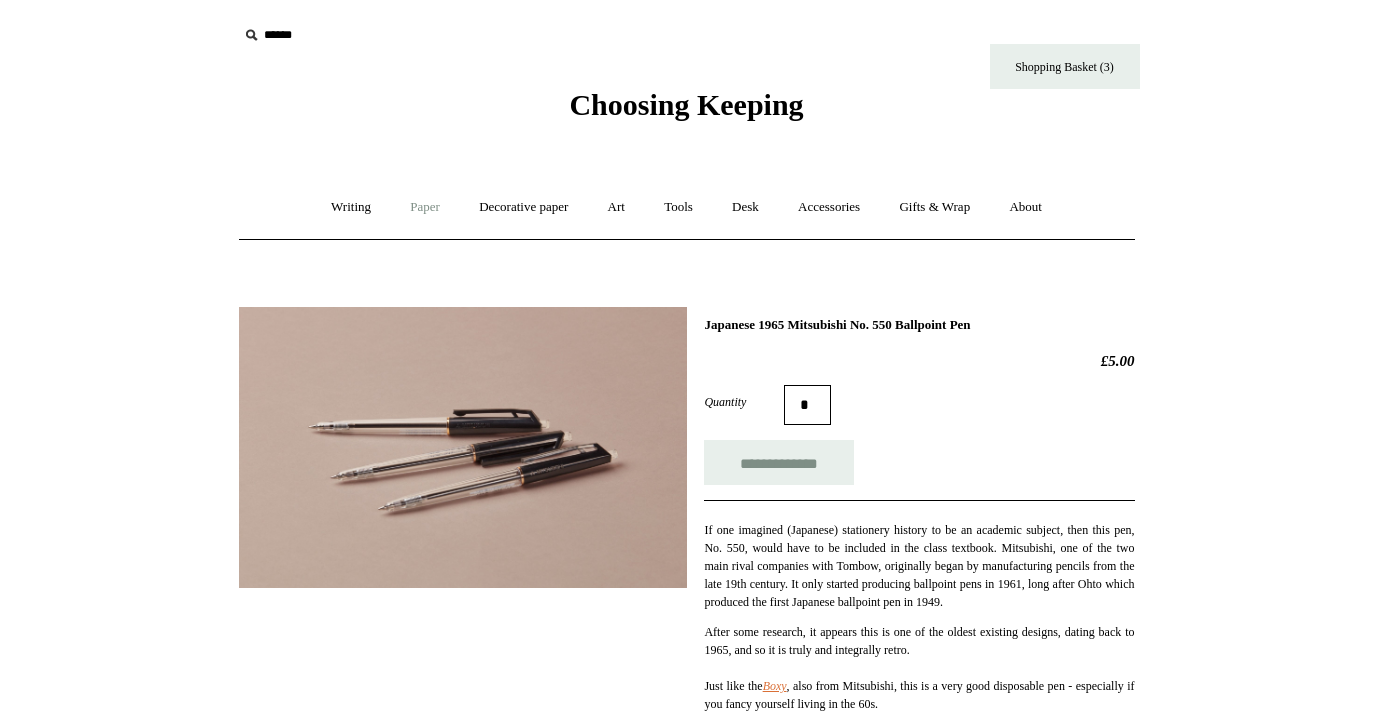 click on "Paper +" at bounding box center [425, 207] 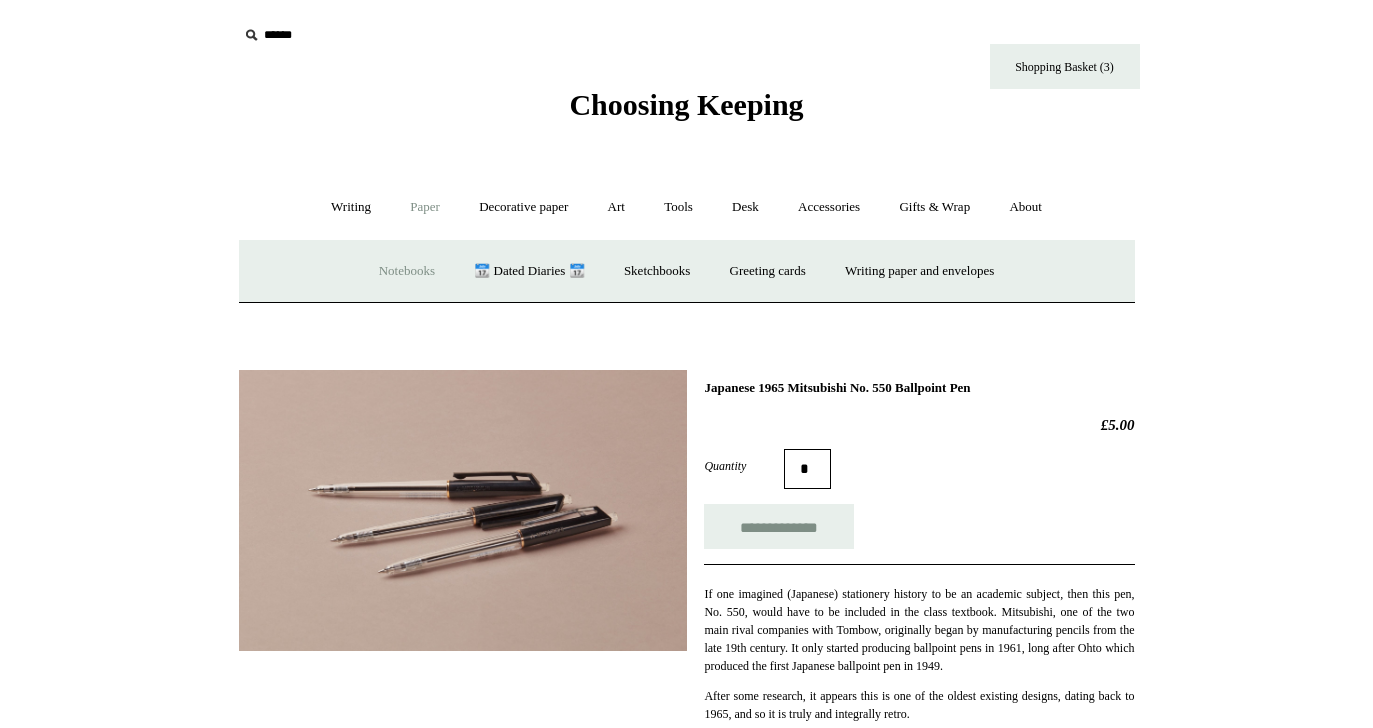 click on "Notebooks +" at bounding box center [407, 271] 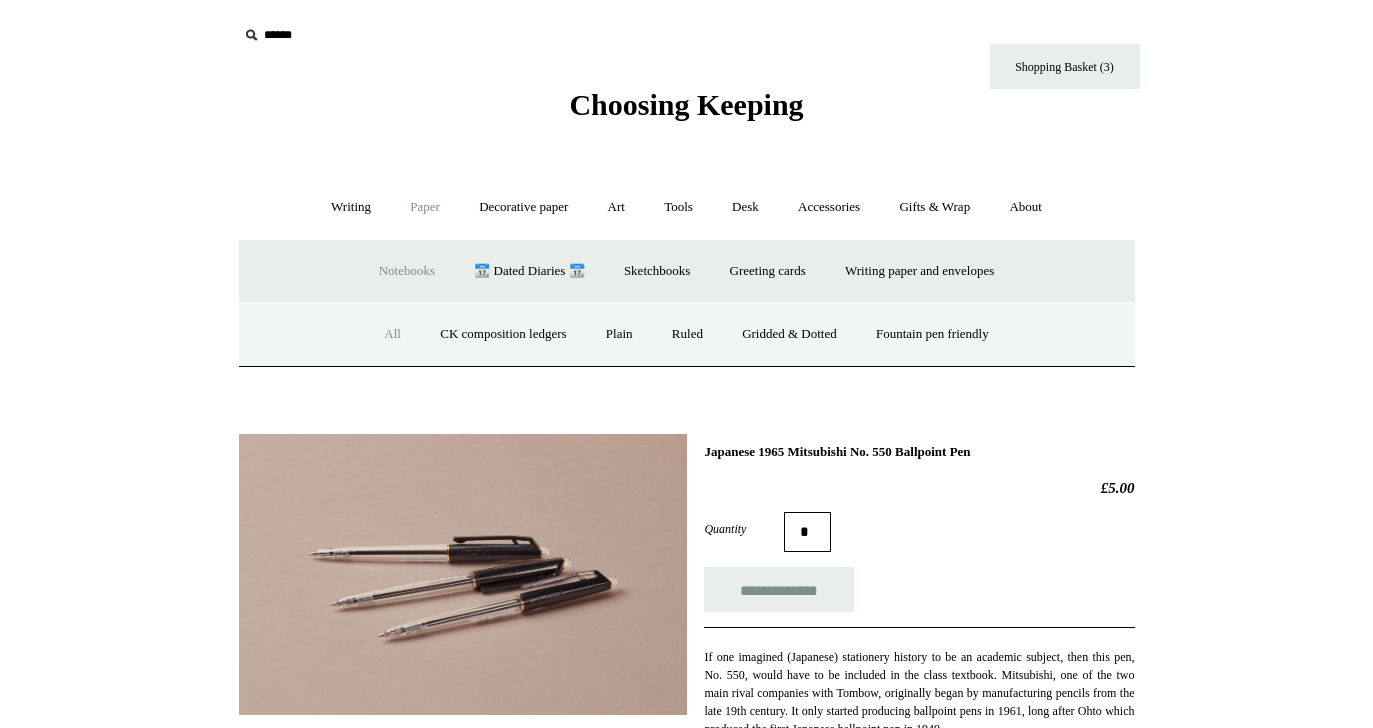 click on "All" at bounding box center [392, 334] 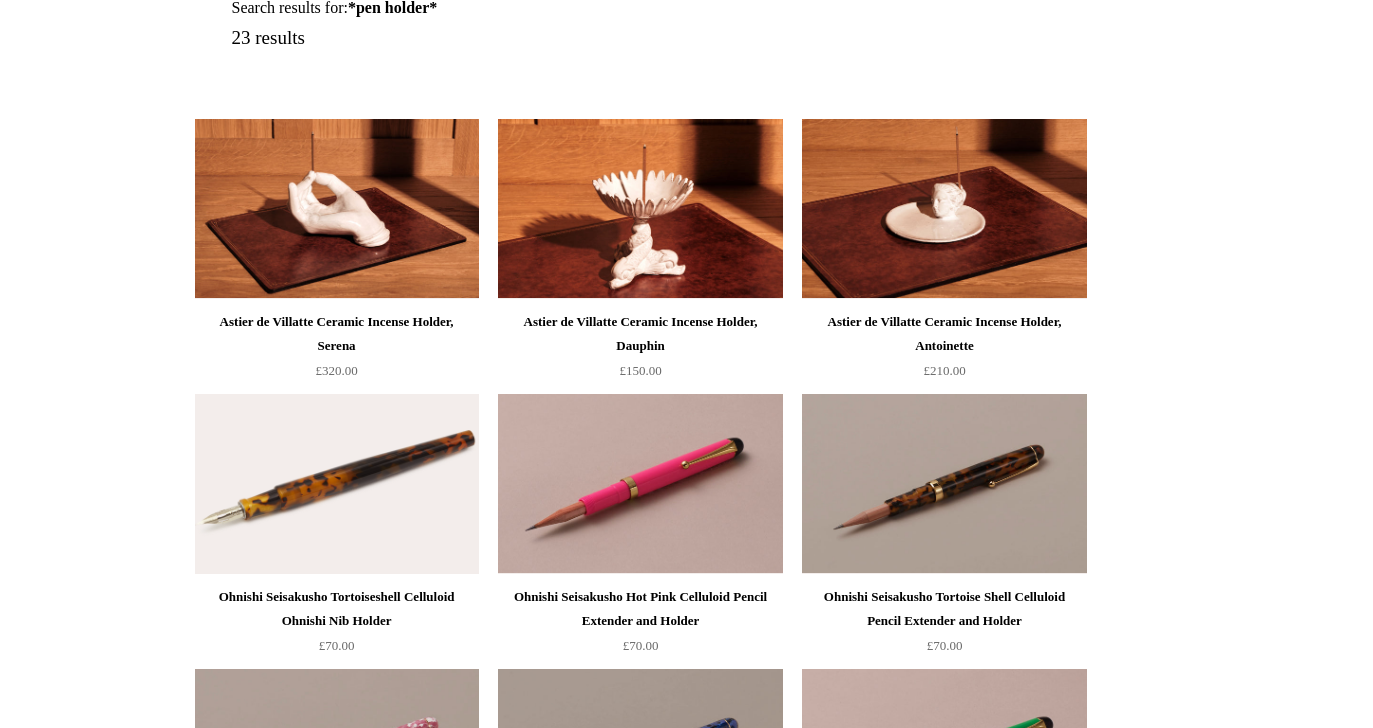 scroll, scrollTop: 0, scrollLeft: 0, axis: both 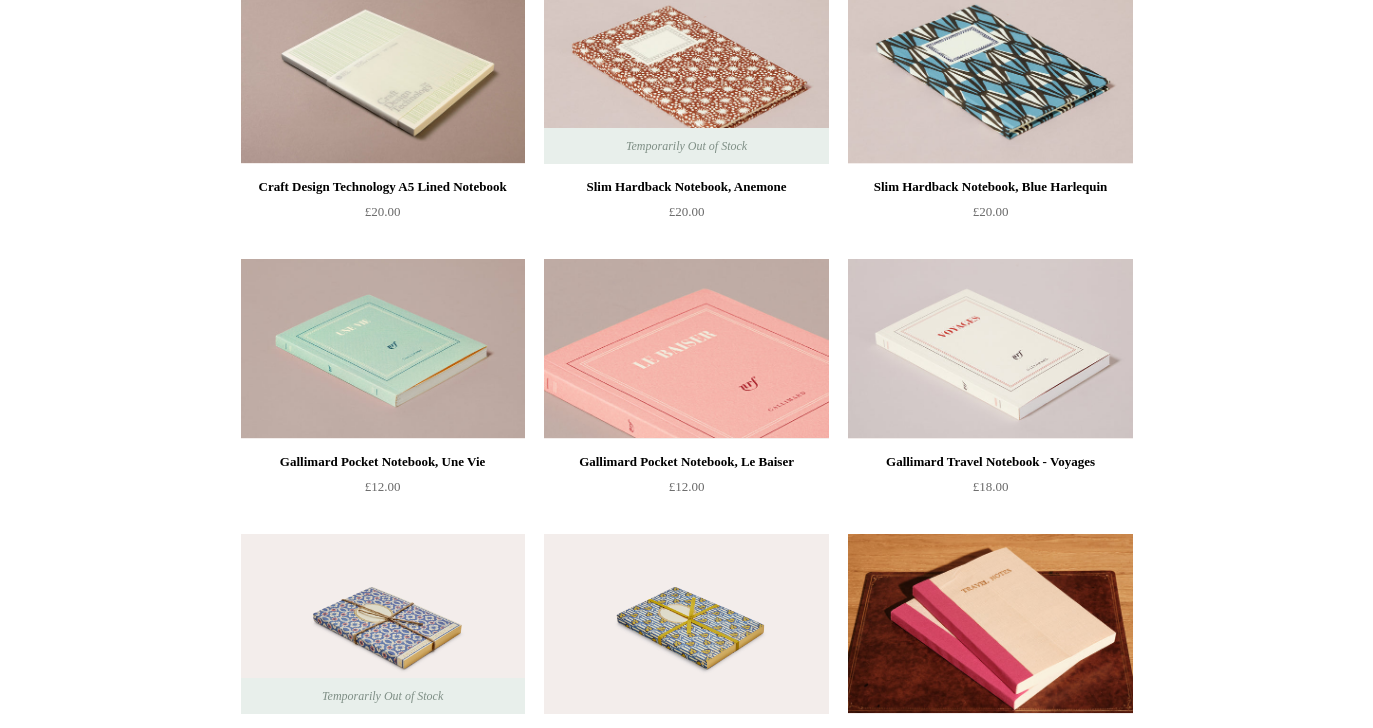 click at bounding box center (686, 349) 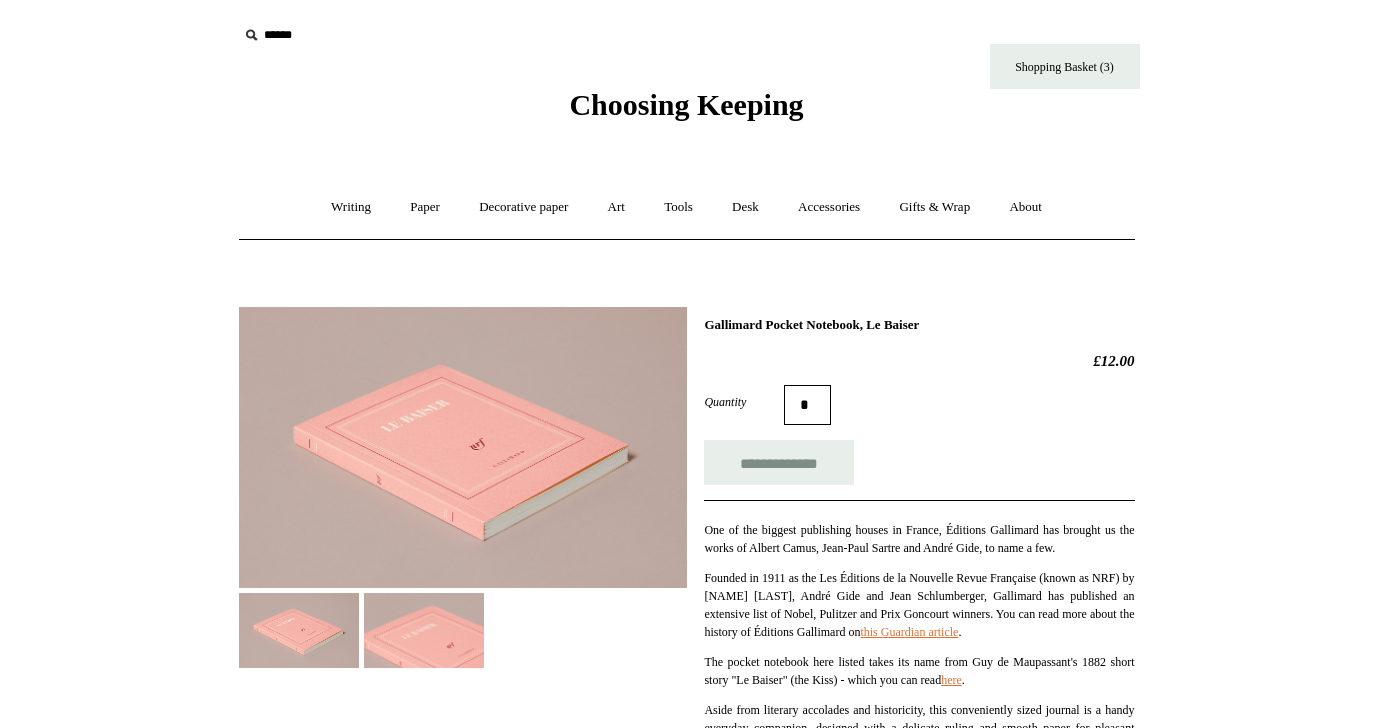 scroll, scrollTop: 0, scrollLeft: 0, axis: both 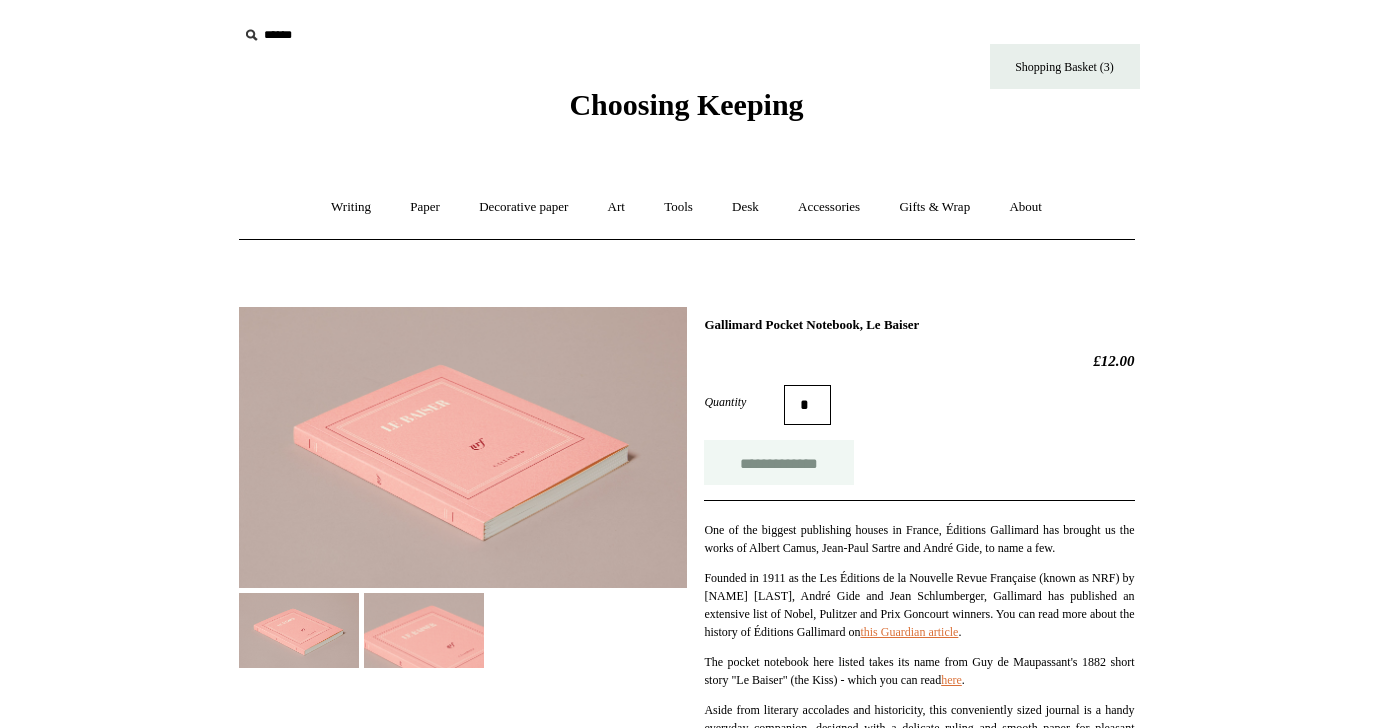 click on "**********" at bounding box center [779, 462] 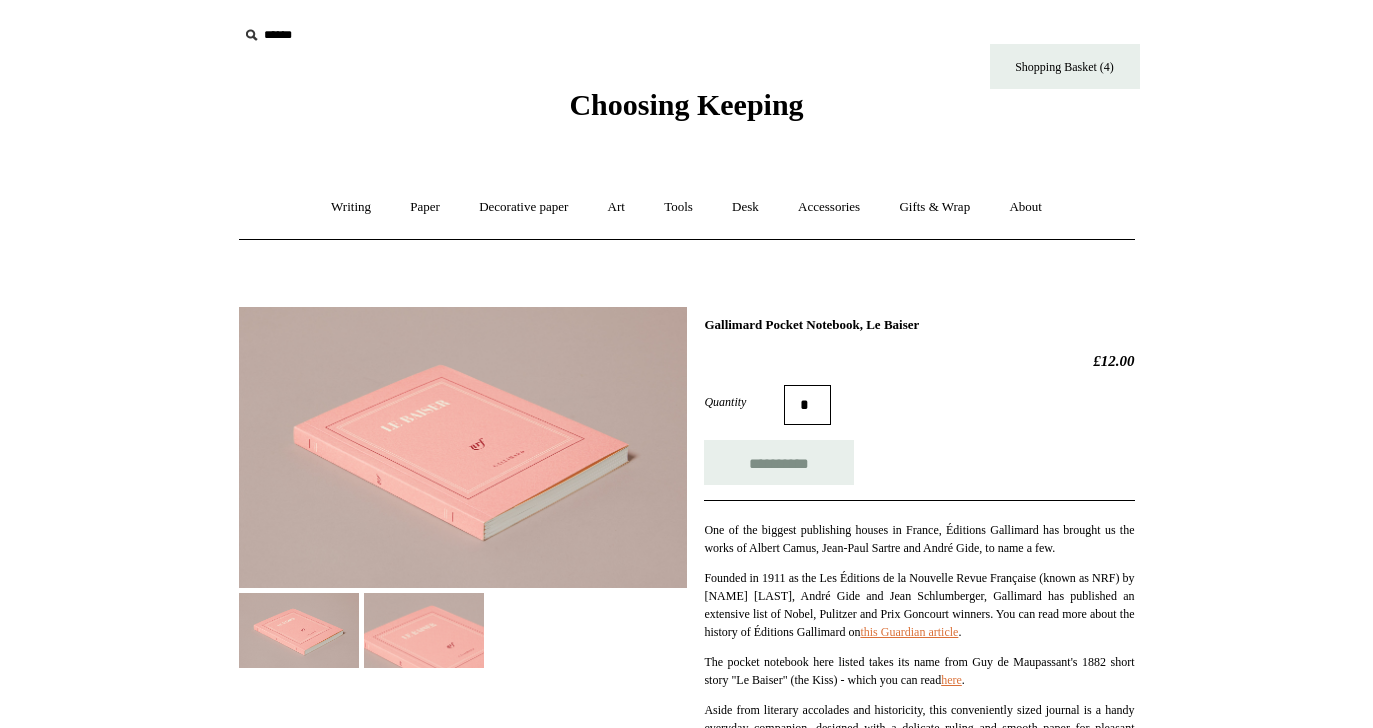 type on "**********" 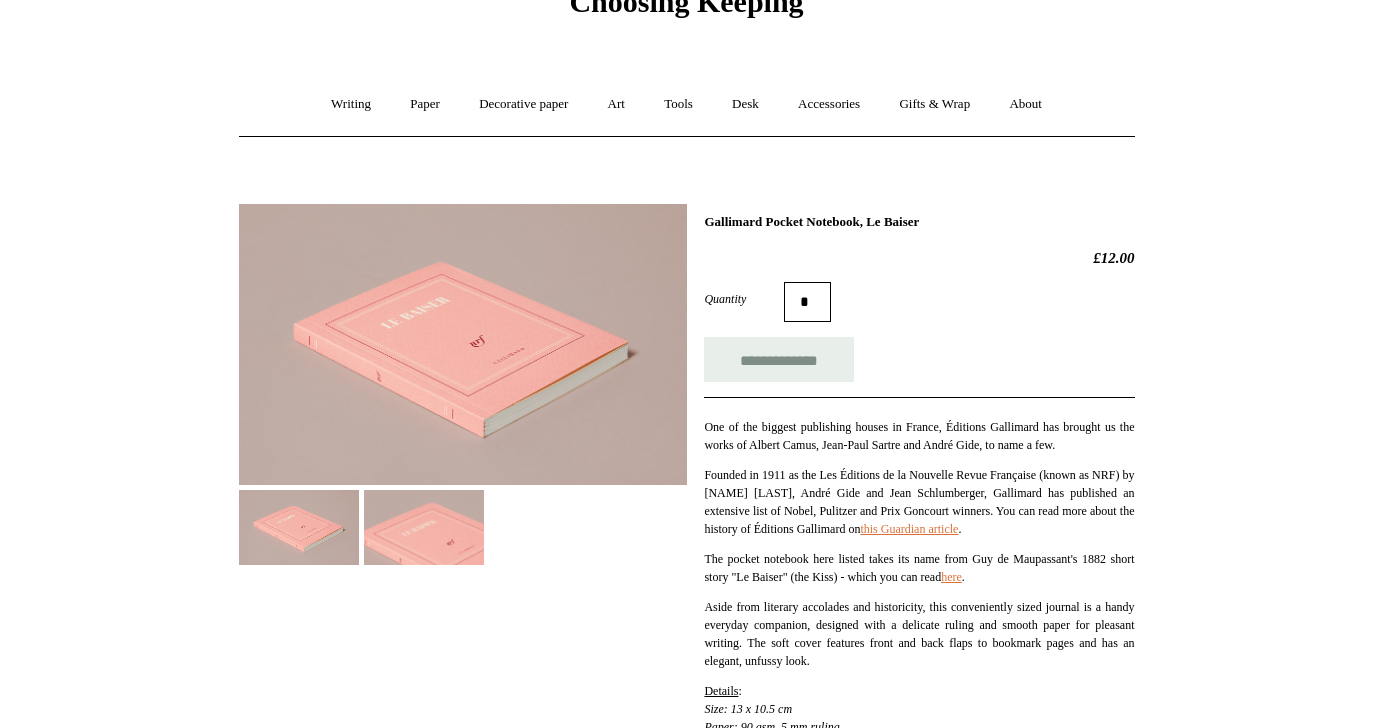 scroll, scrollTop: 108, scrollLeft: 0, axis: vertical 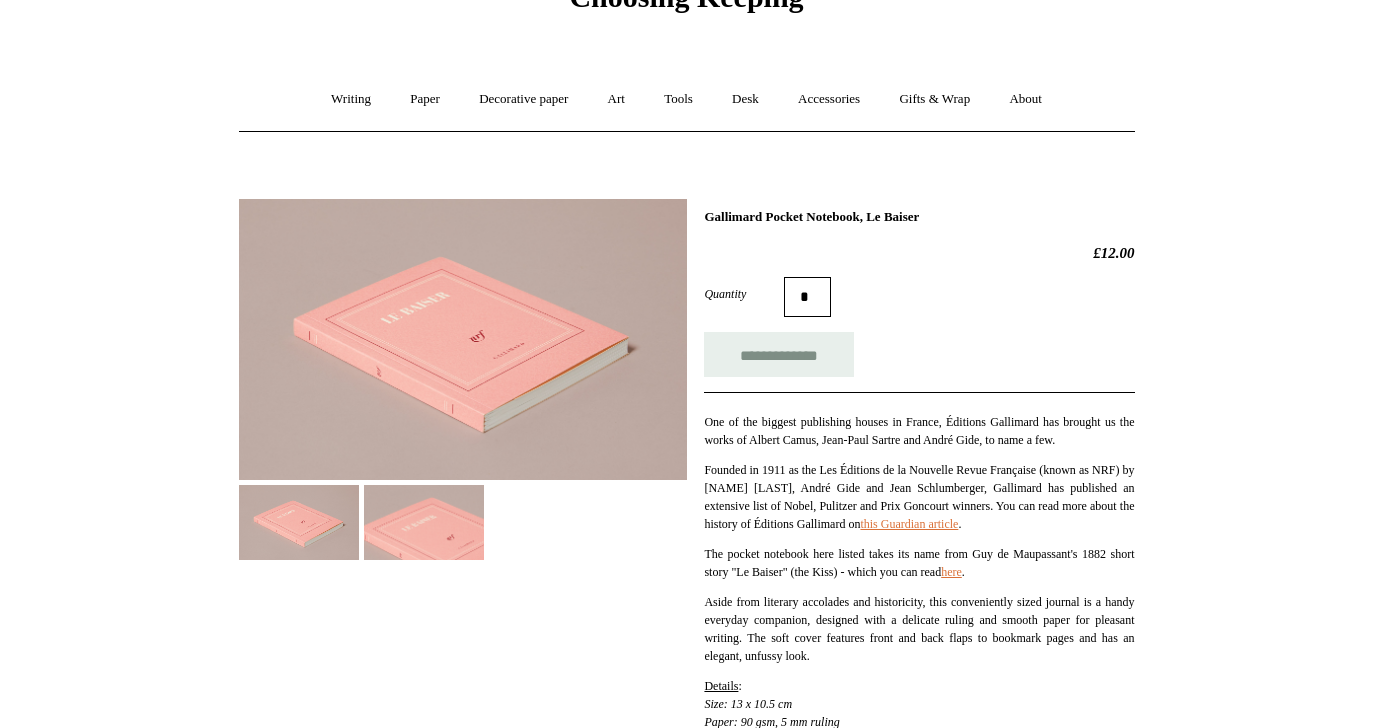click at bounding box center (424, 522) 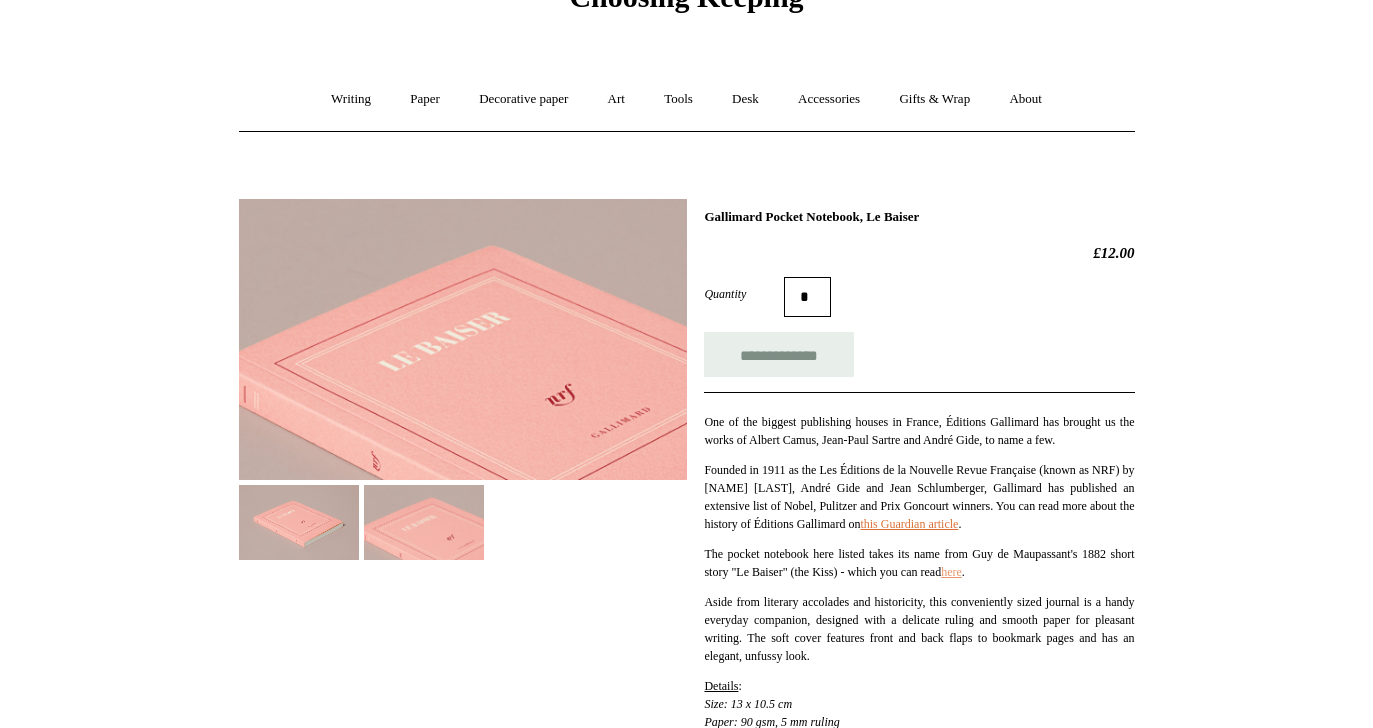 click on "here" at bounding box center (951, 572) 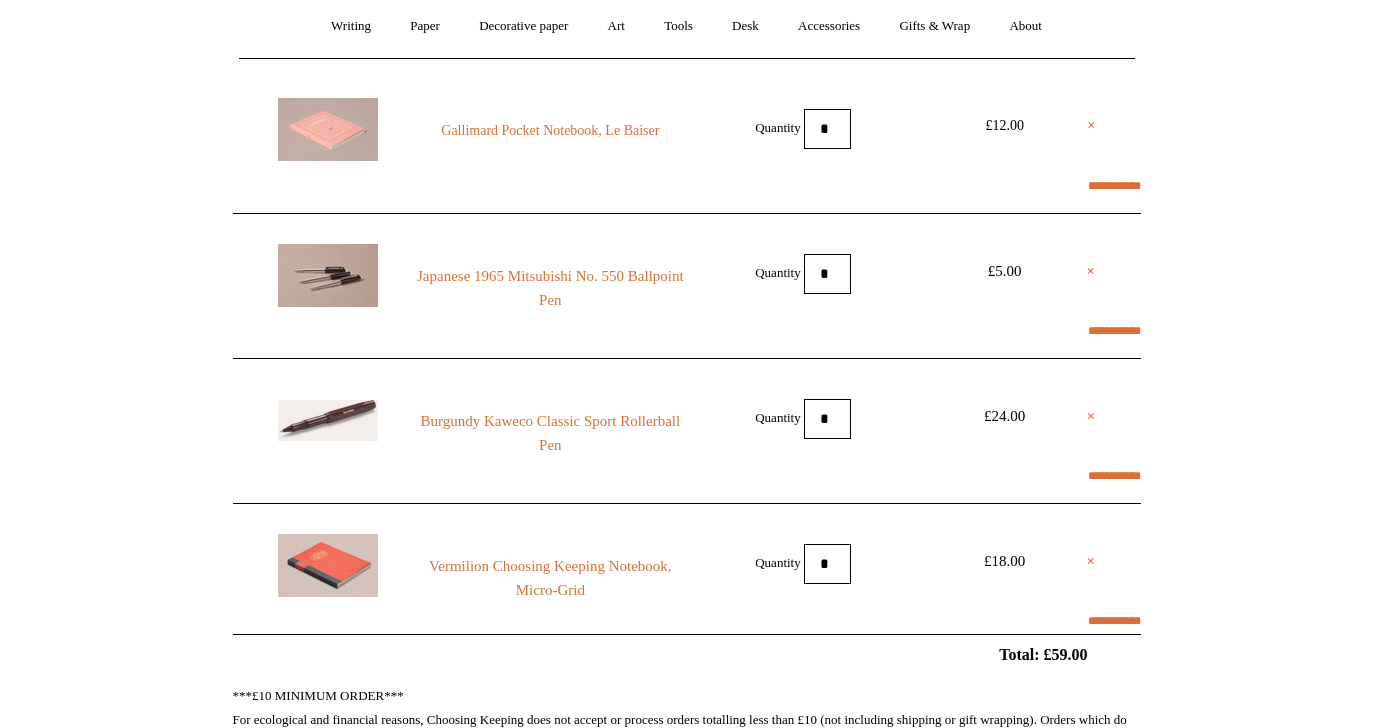 scroll, scrollTop: 0, scrollLeft: 0, axis: both 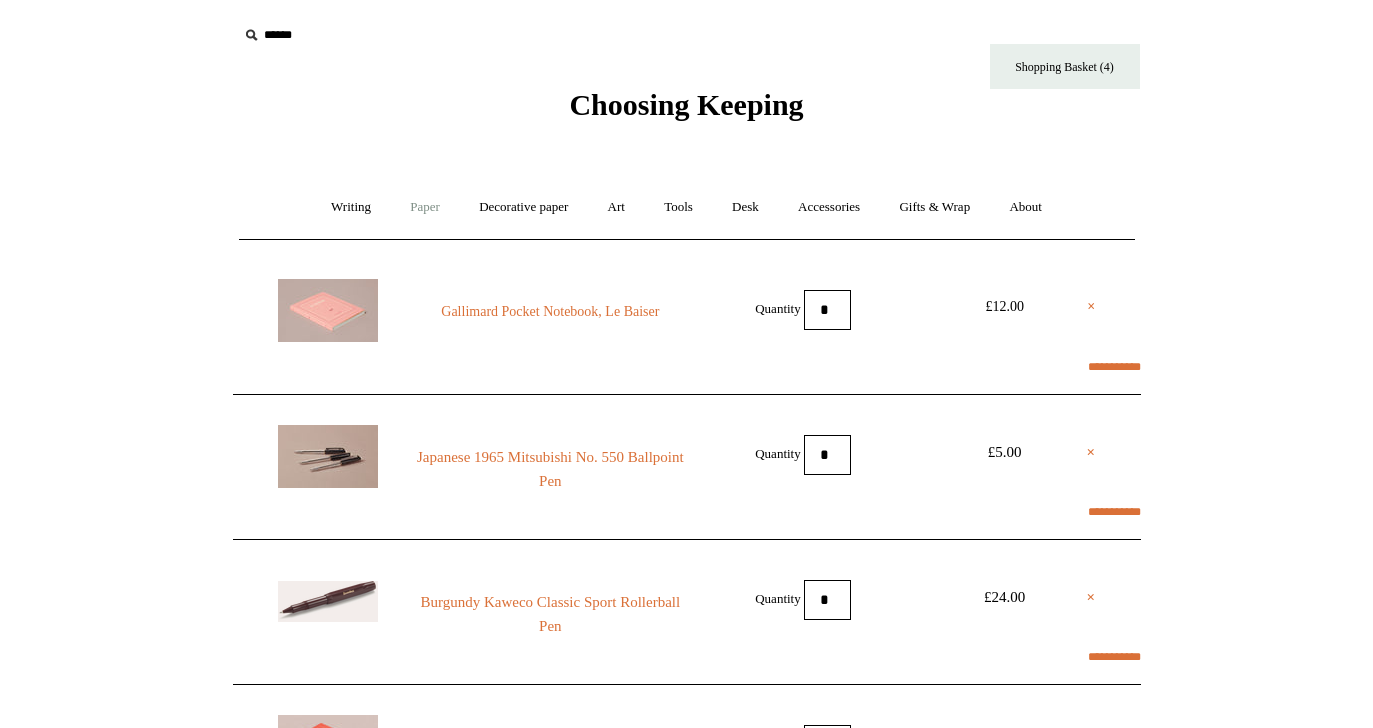 select on "**********" 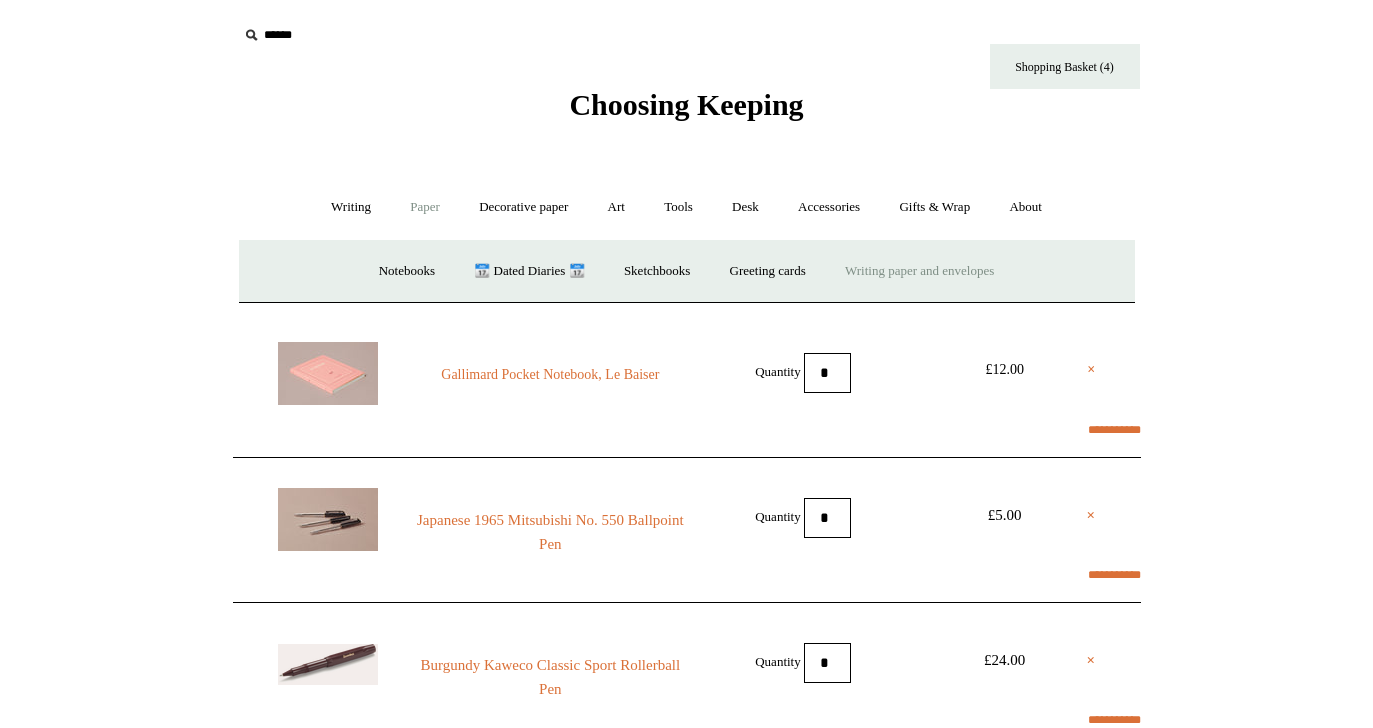 click on "Writing paper and envelopes +" at bounding box center (919, 271) 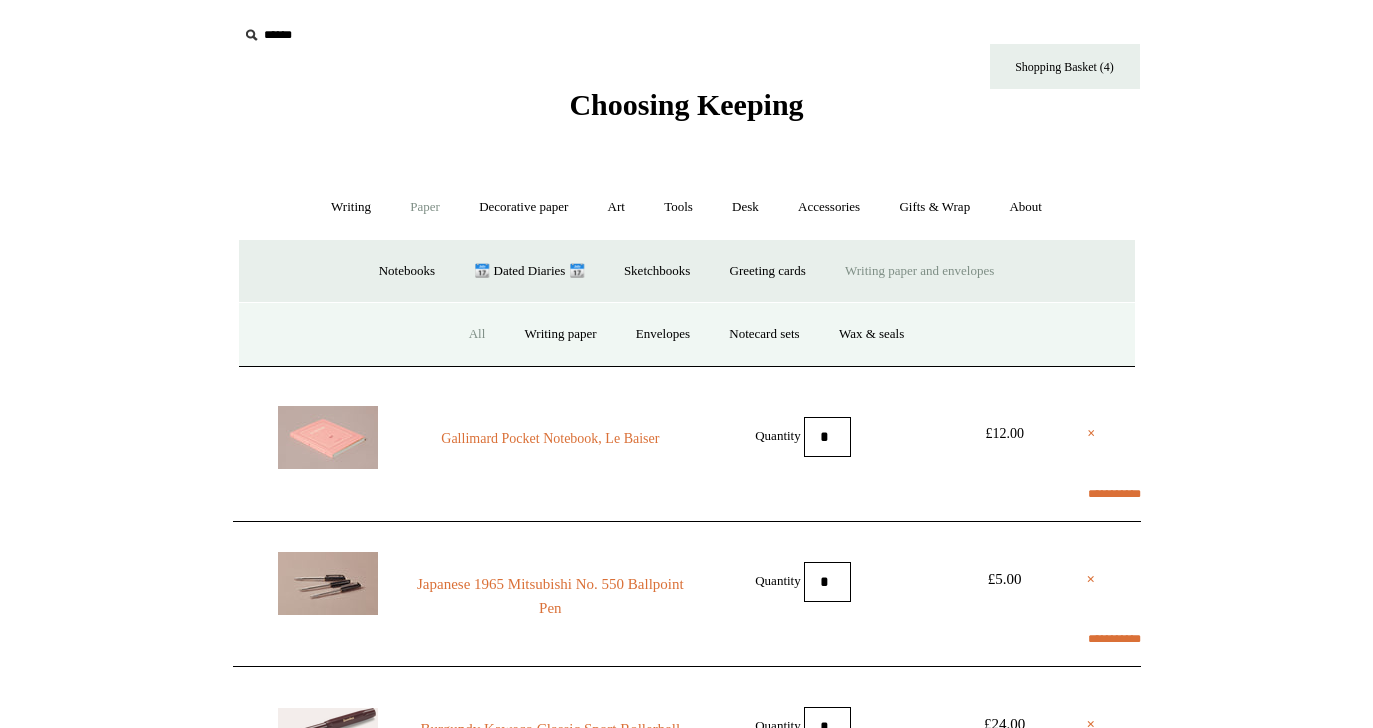 click on "All" at bounding box center (477, 334) 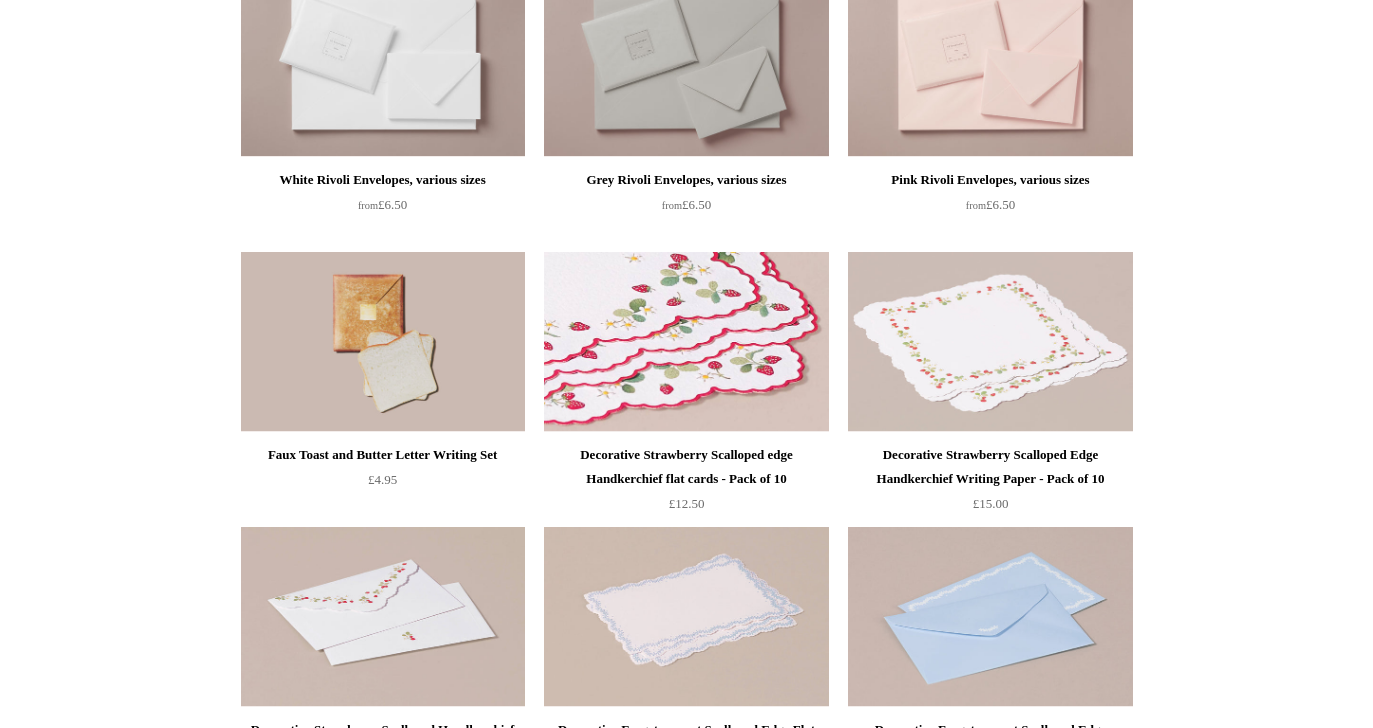 scroll, scrollTop: 838, scrollLeft: 0, axis: vertical 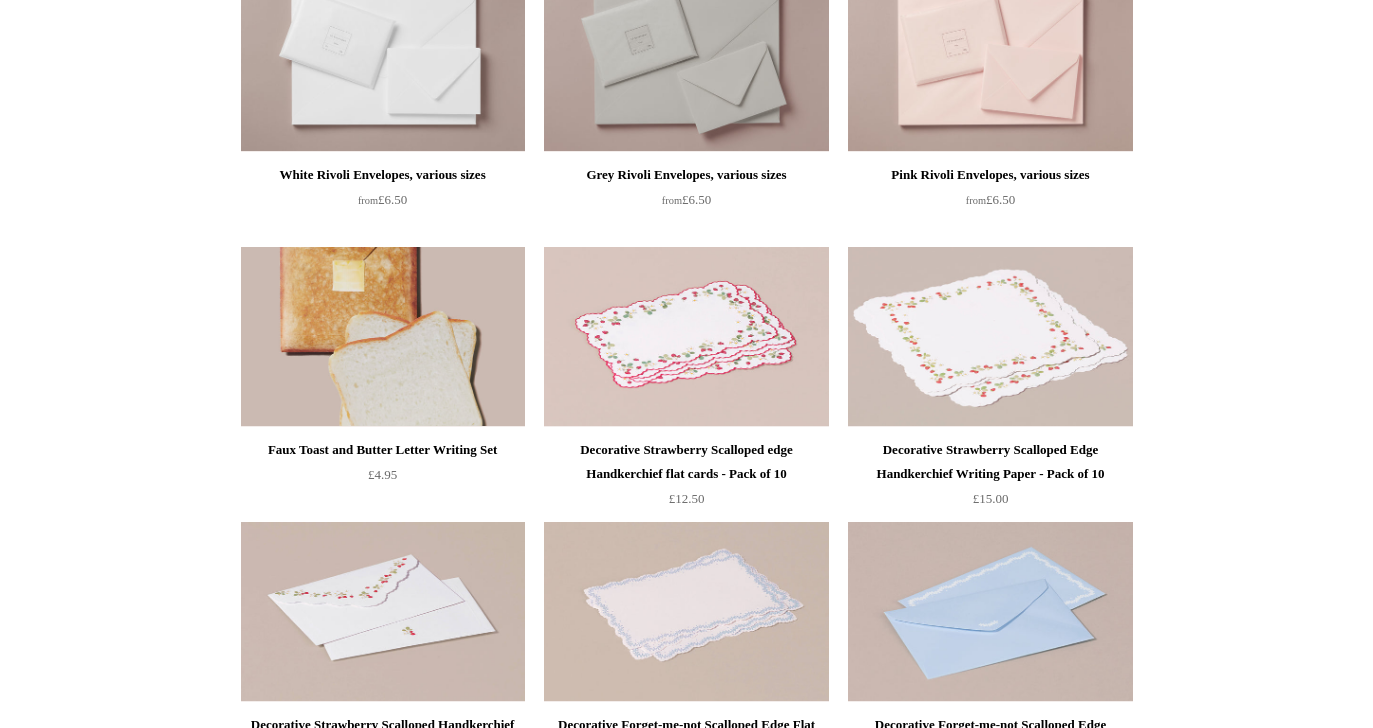 click at bounding box center [383, 337] 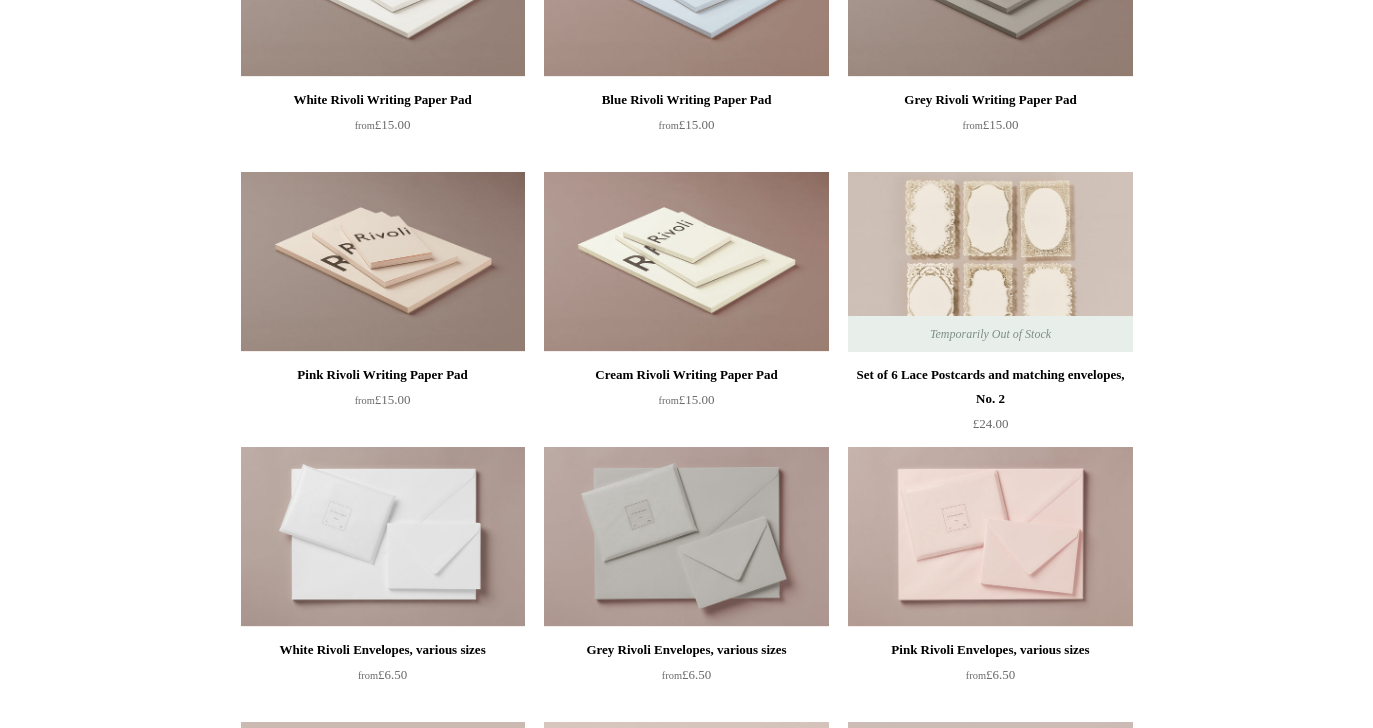 scroll, scrollTop: 0, scrollLeft: 0, axis: both 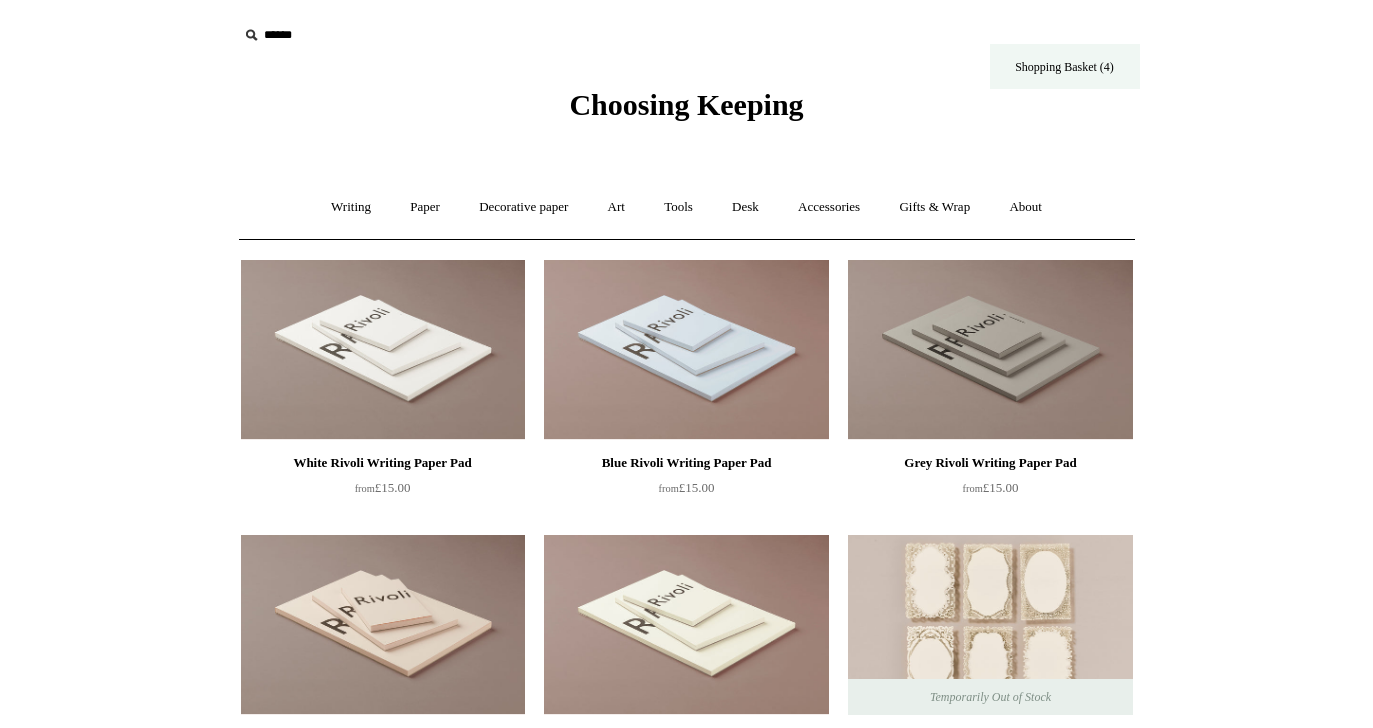 click on "Shopping Basket (4)" at bounding box center [1065, 66] 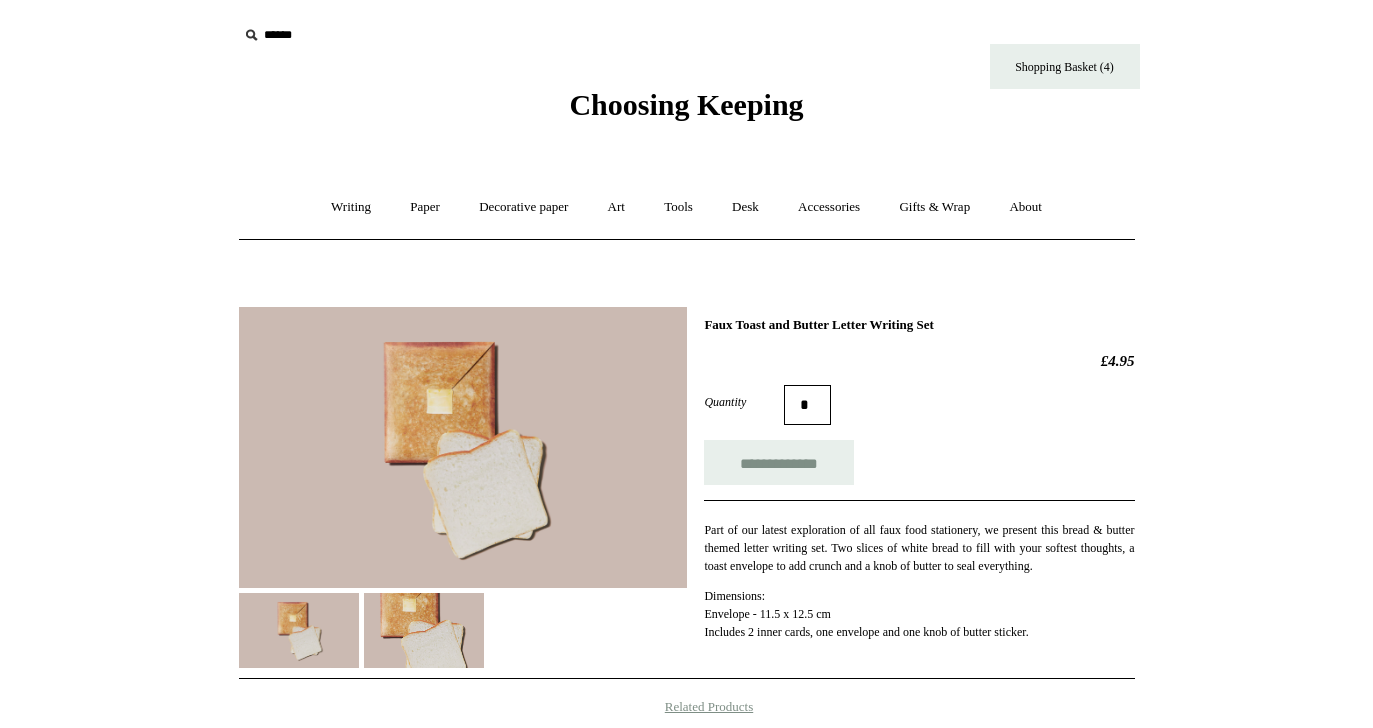 scroll, scrollTop: 0, scrollLeft: 0, axis: both 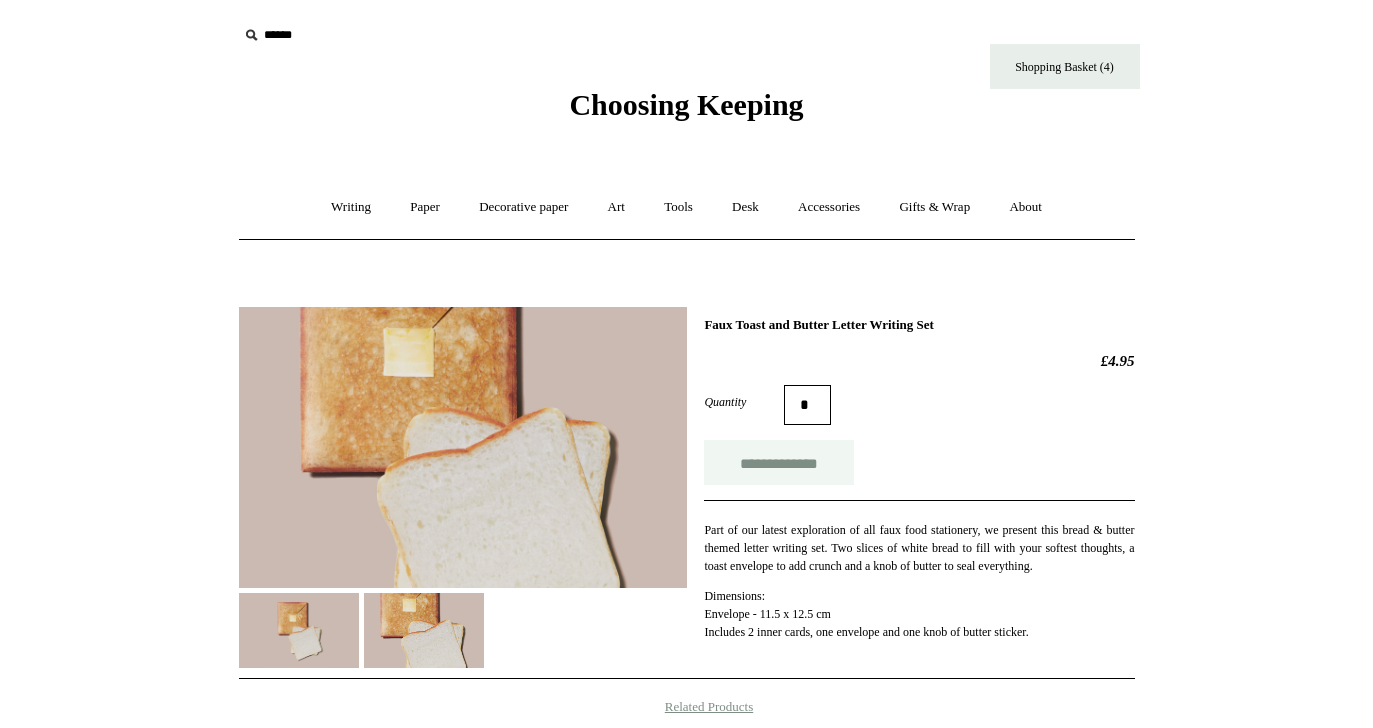 click on "**********" at bounding box center [779, 462] 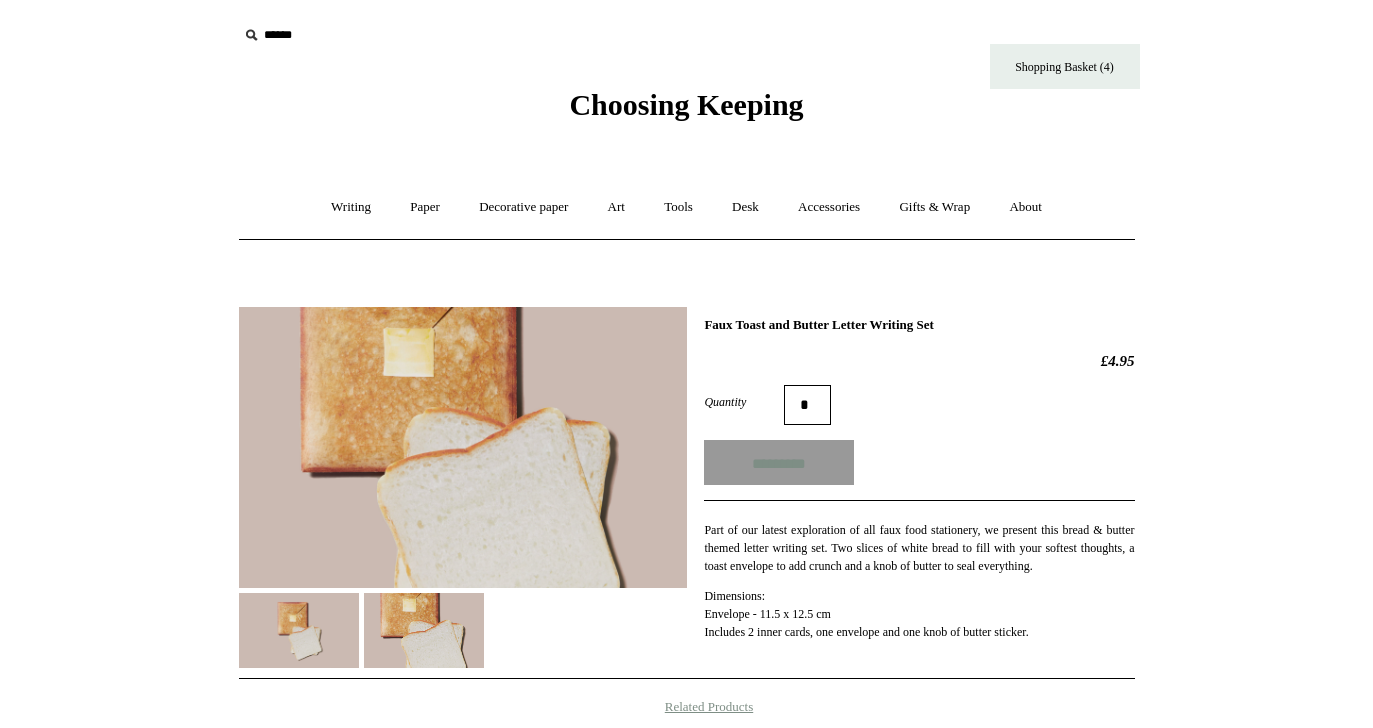 type on "**********" 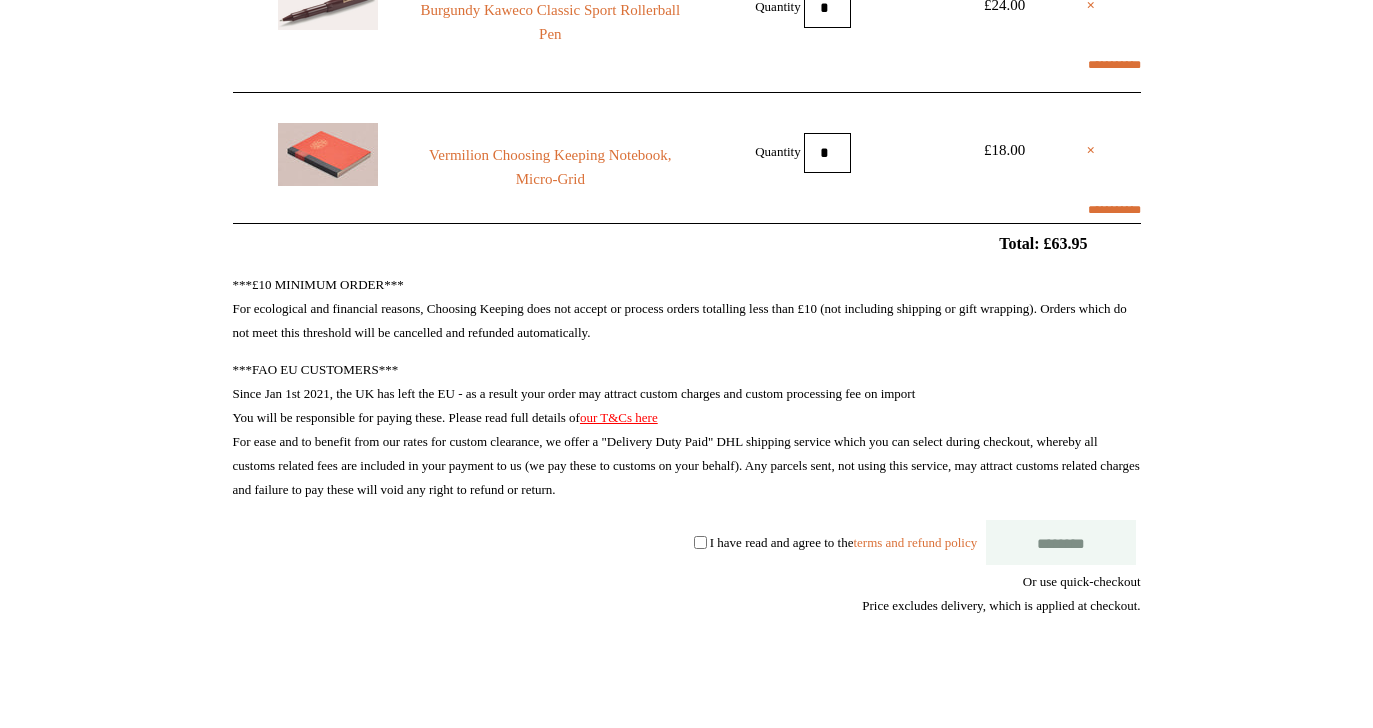 scroll, scrollTop: 853, scrollLeft: 0, axis: vertical 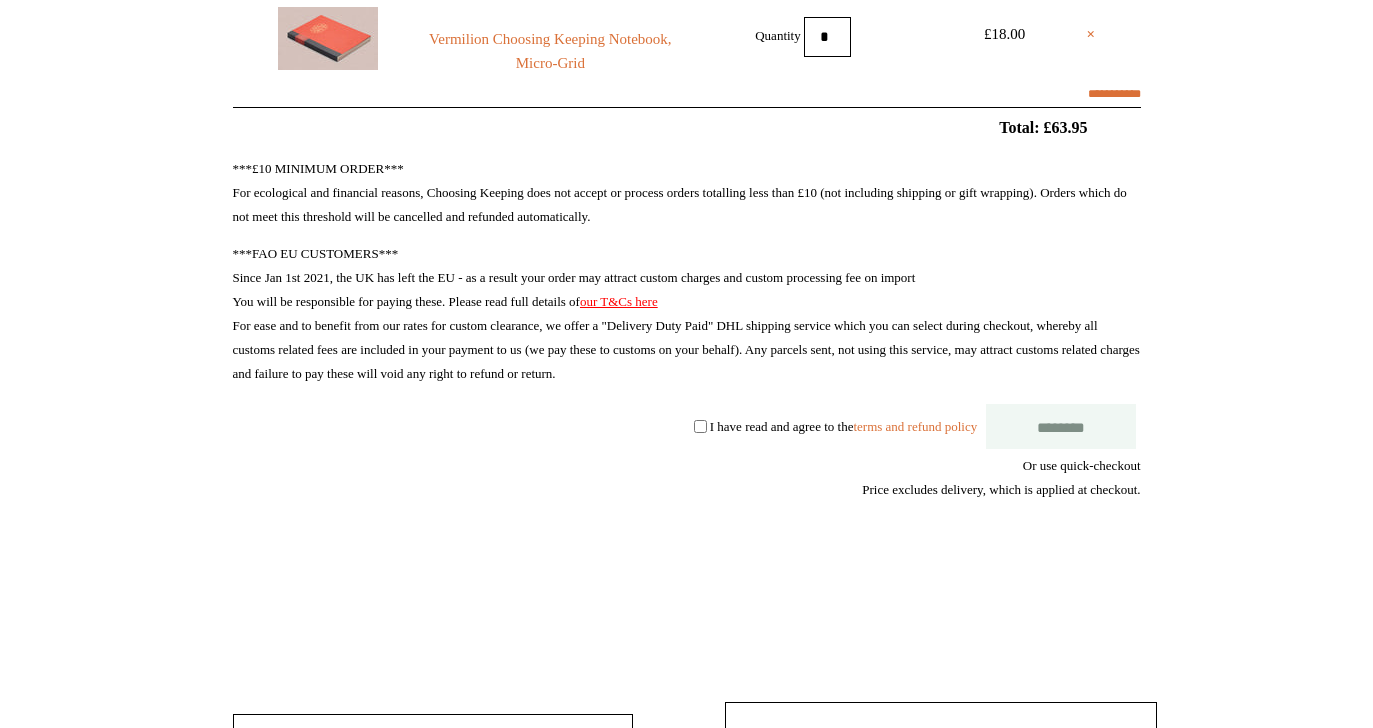 select on "**********" 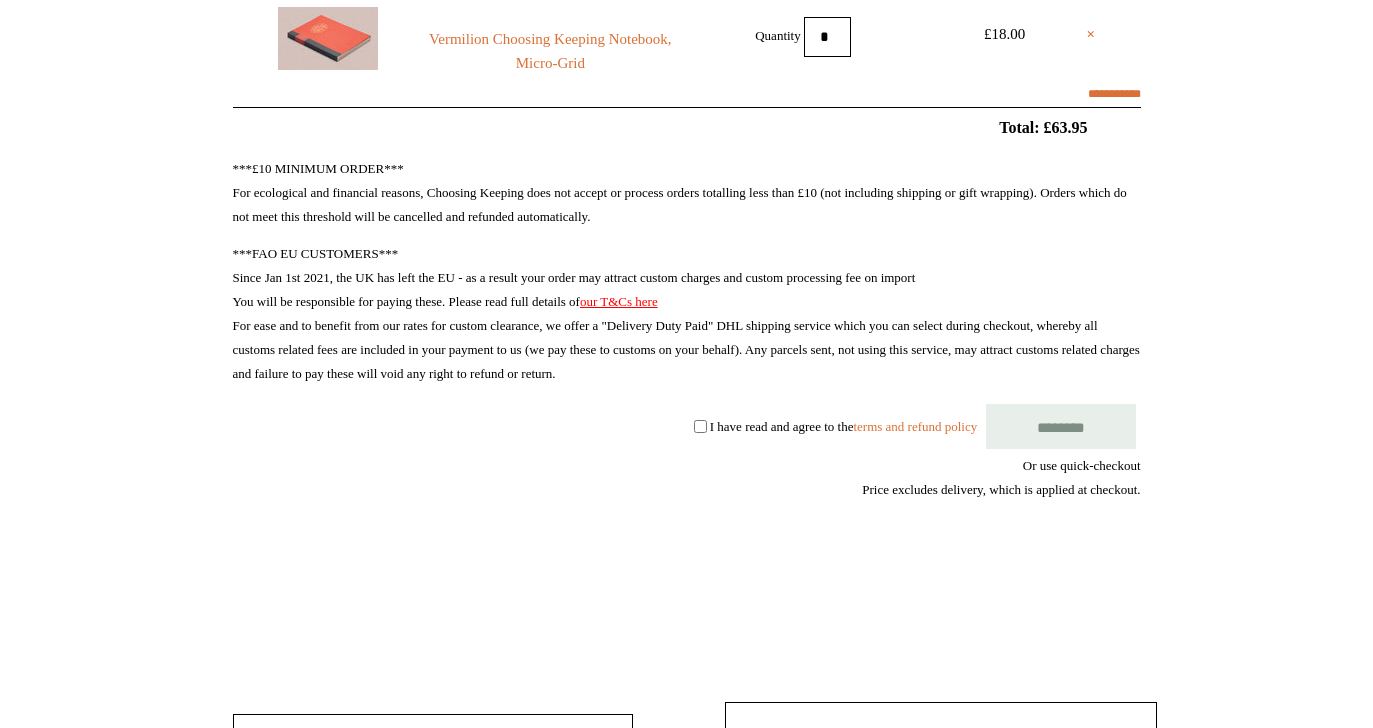 click on "********" at bounding box center (1061, 426) 